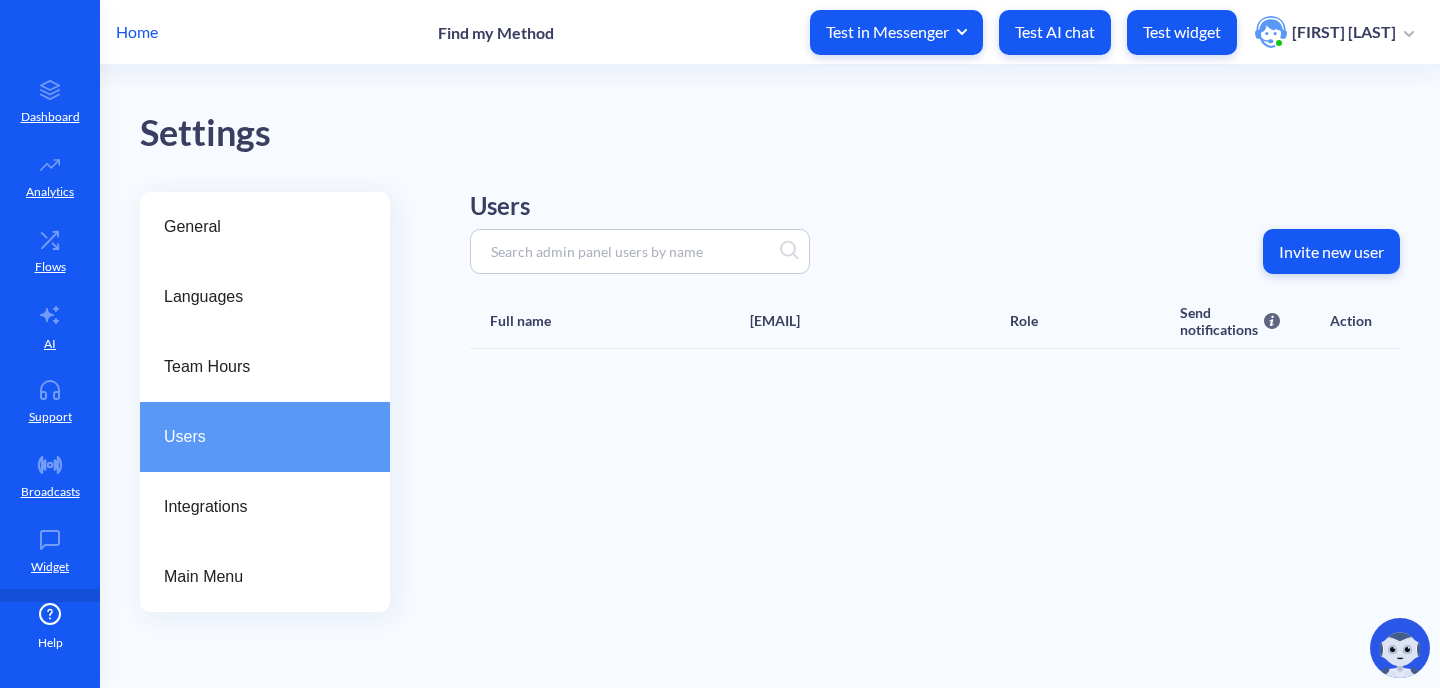 scroll, scrollTop: 0, scrollLeft: 0, axis: both 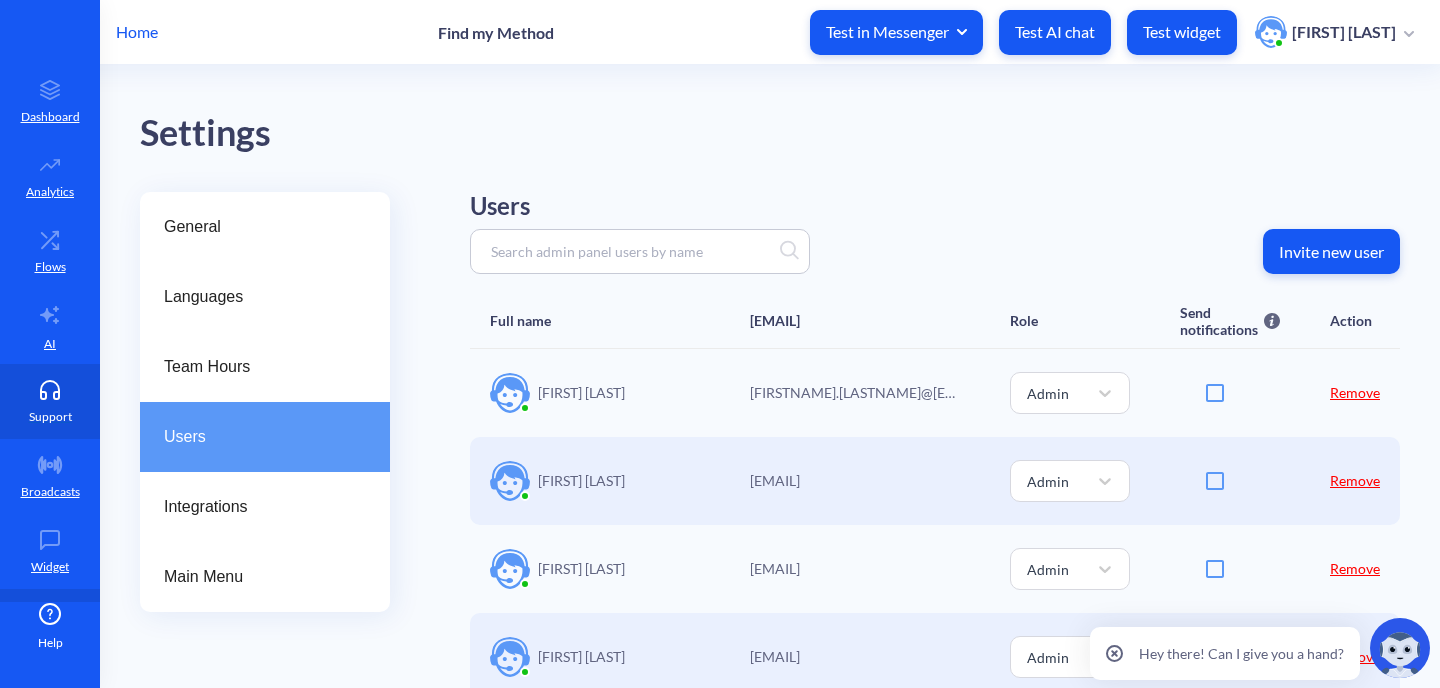 click on "Support" at bounding box center (50, 417) 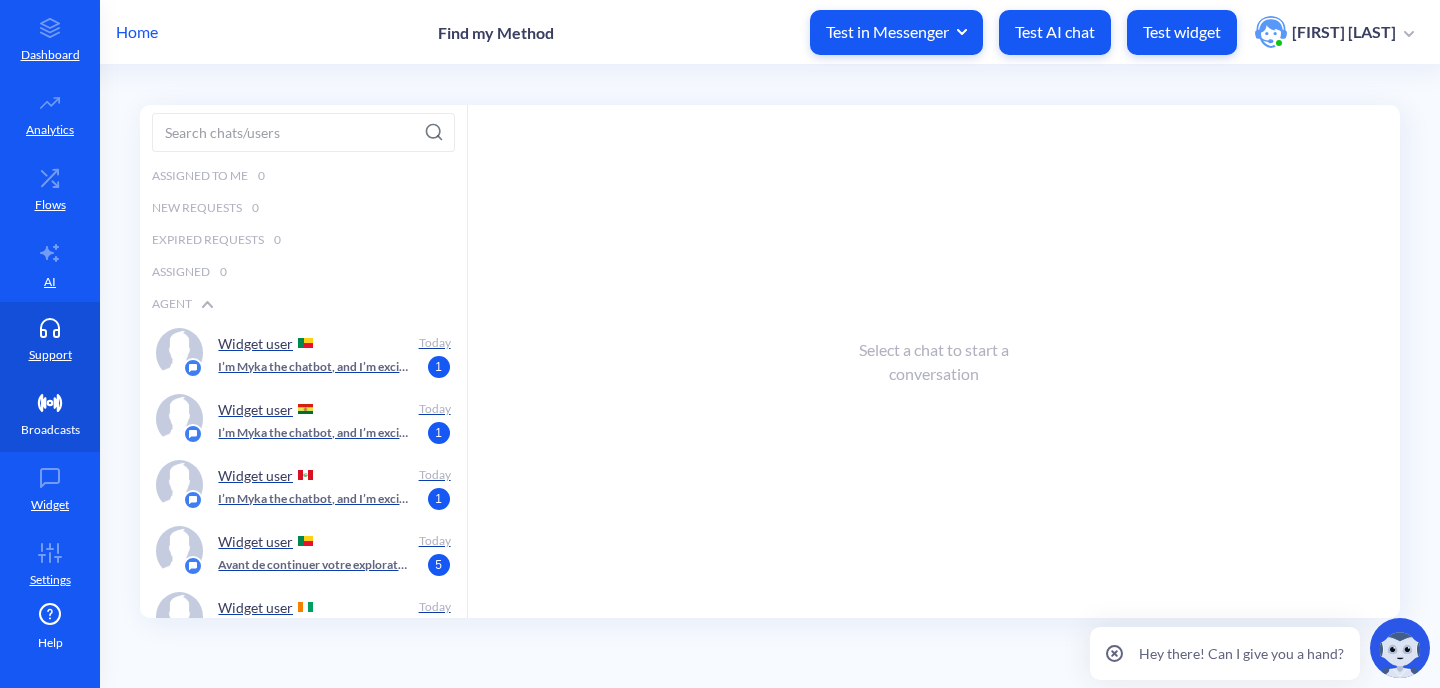 scroll, scrollTop: 70, scrollLeft: 0, axis: vertical 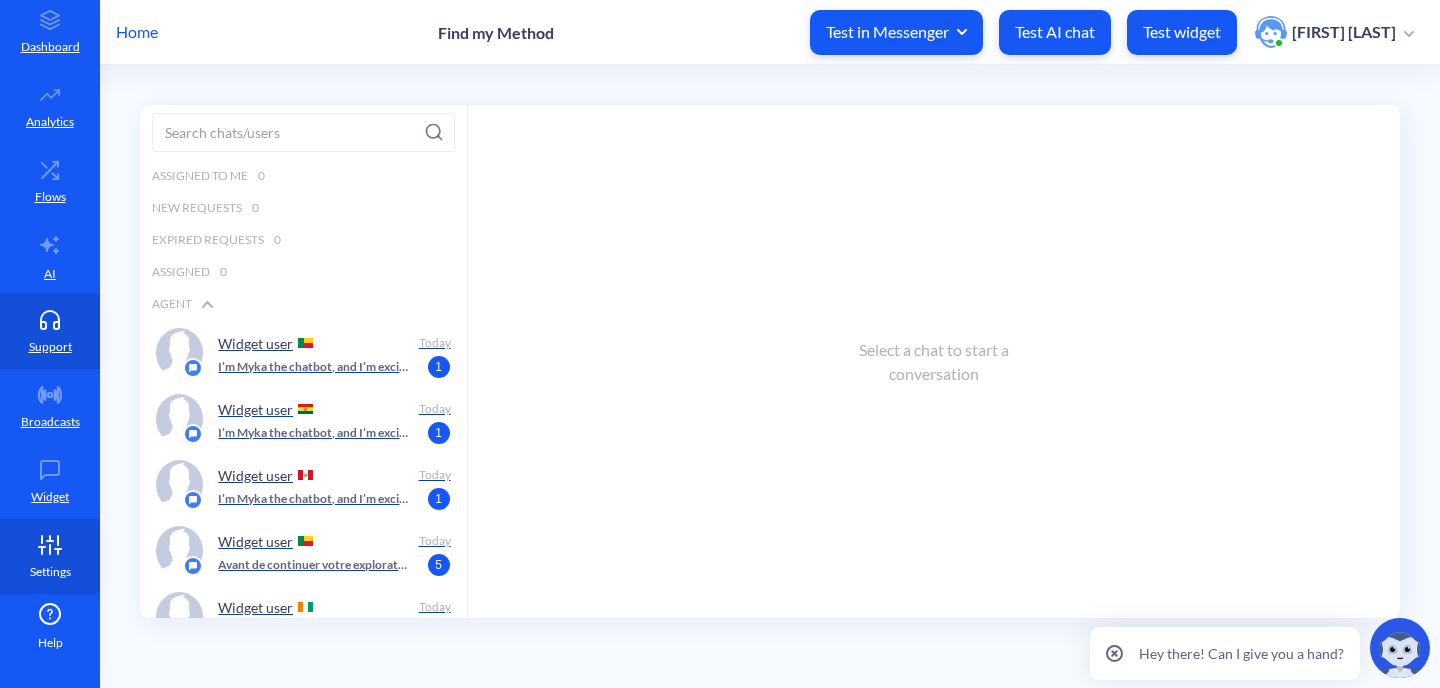 click 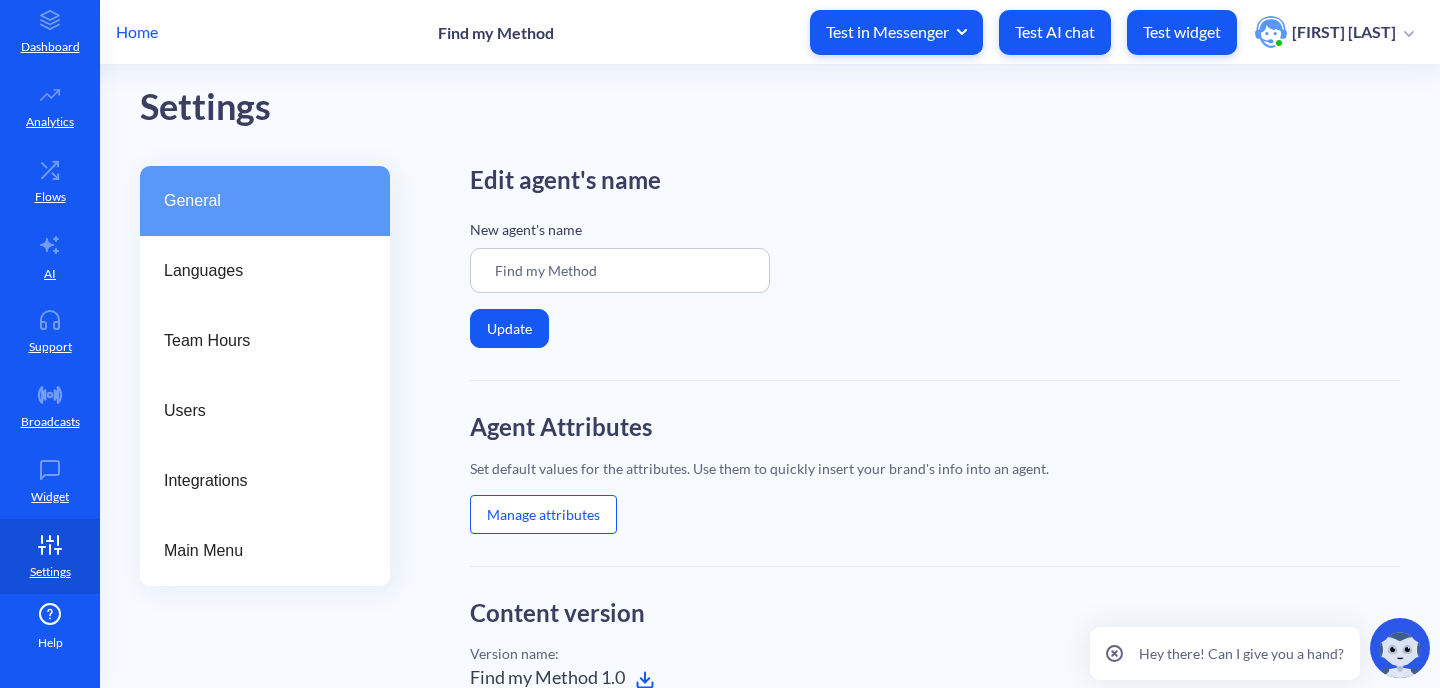 scroll, scrollTop: 0, scrollLeft: 0, axis: both 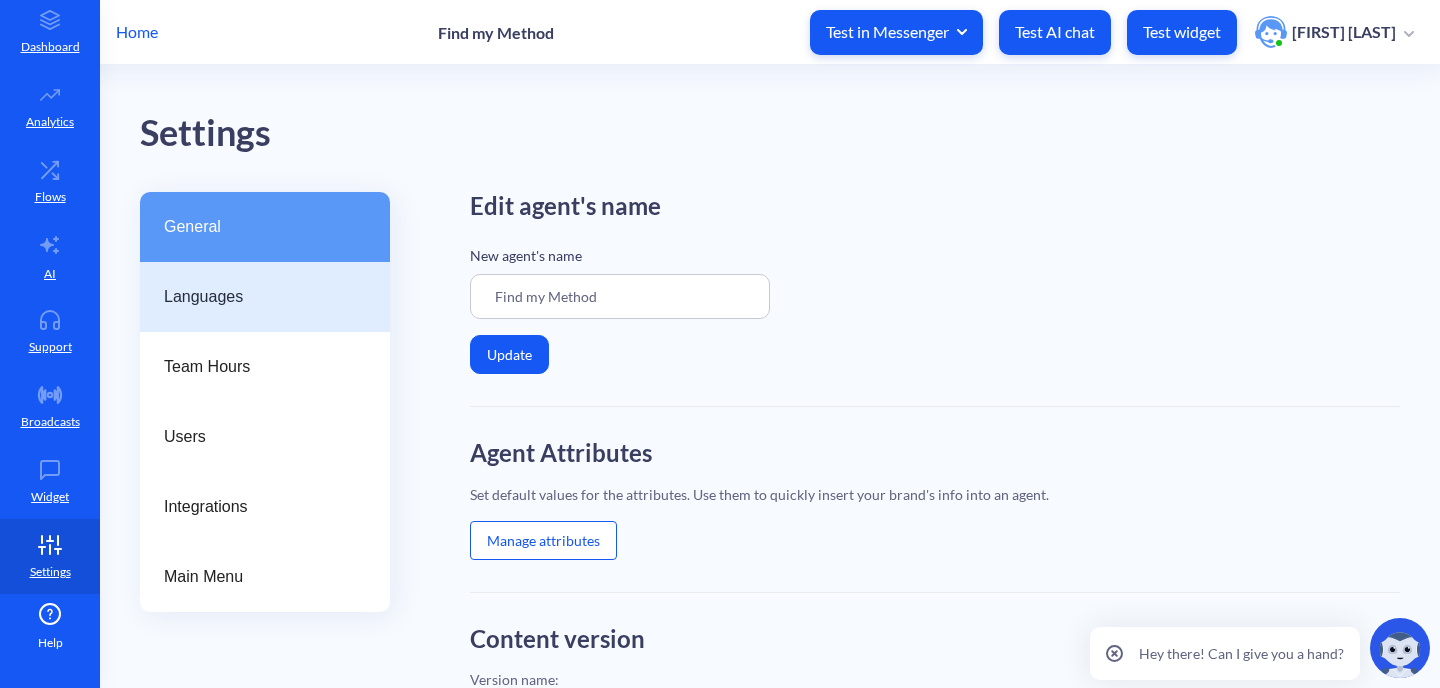 click on "Languages" at bounding box center (257, 297) 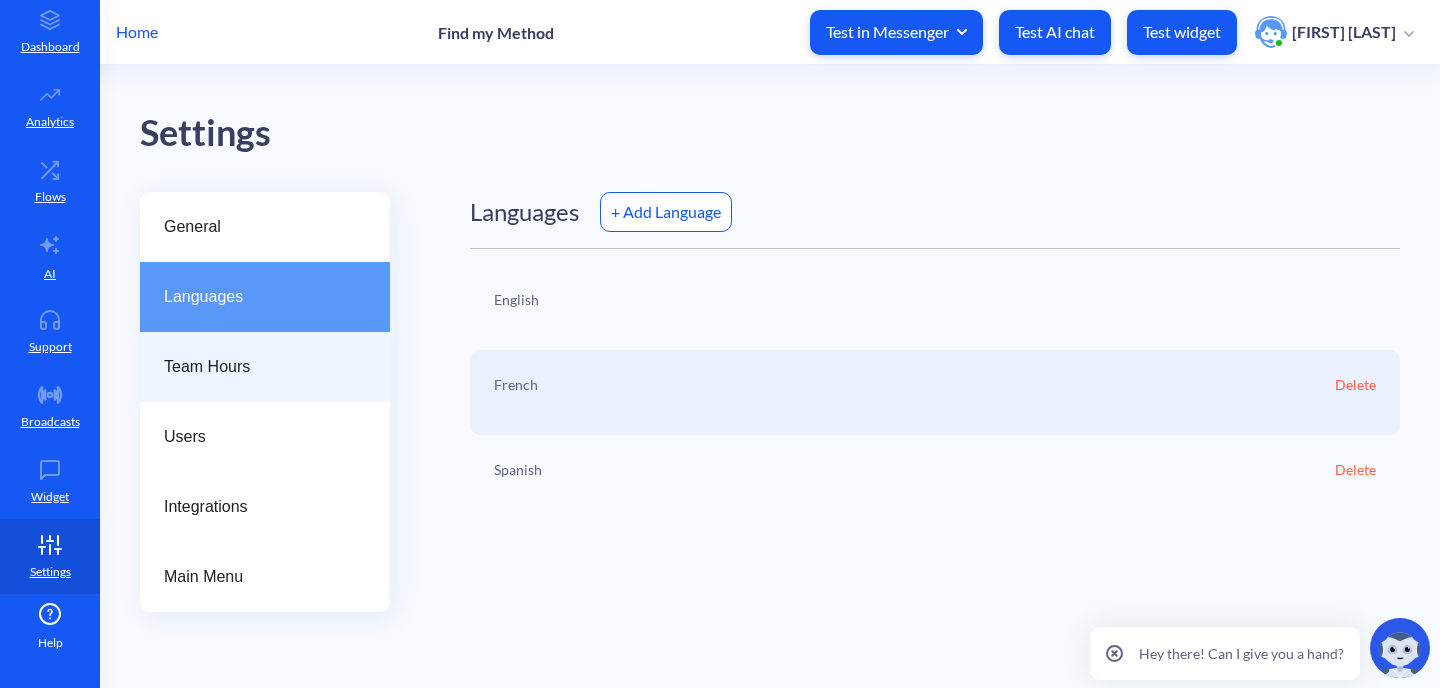 click on "Team Hours" at bounding box center (265, 367) 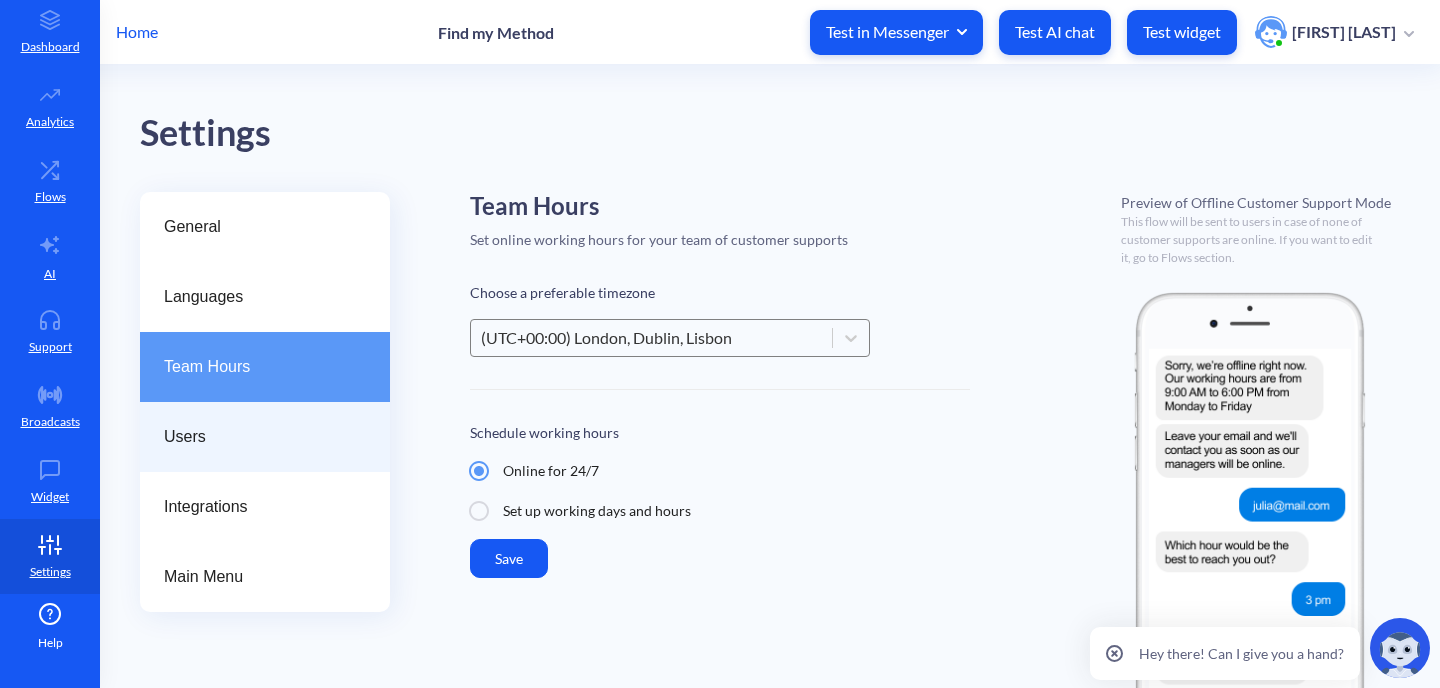 click on "Users" at bounding box center [265, 437] 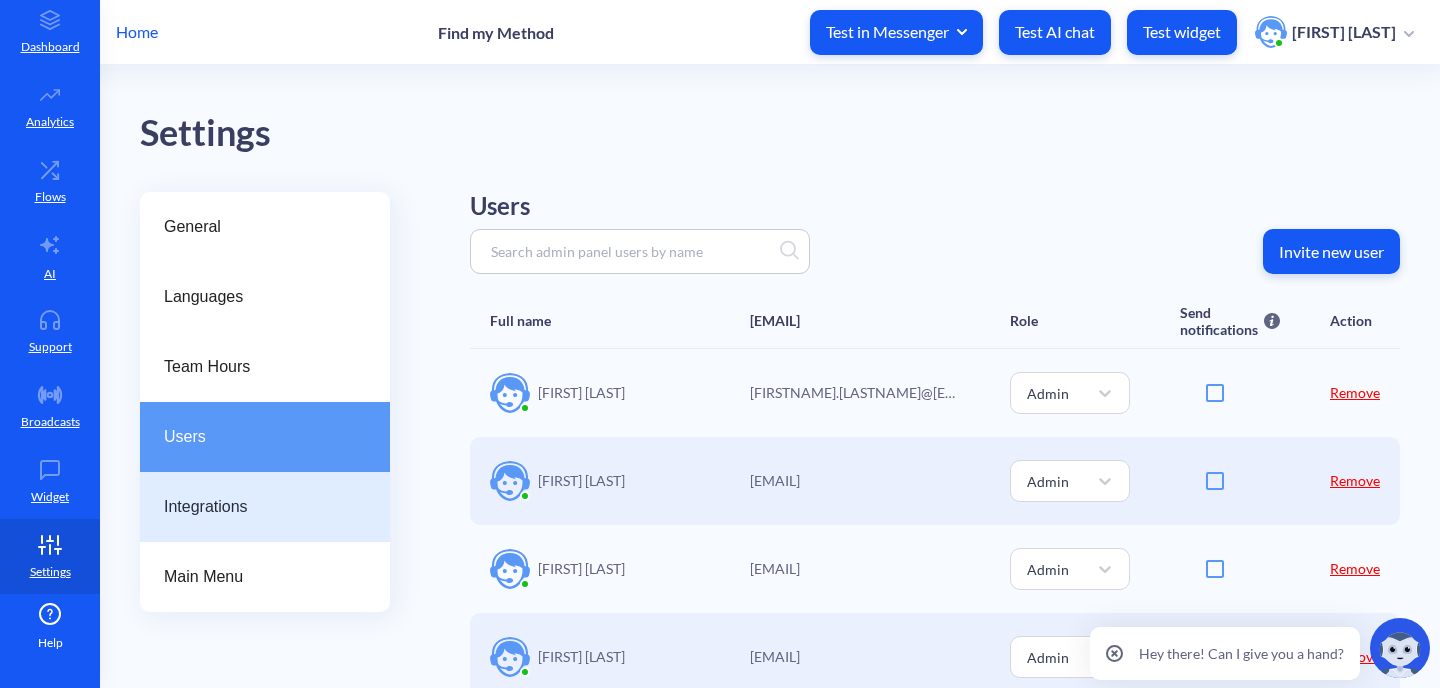 click on "Integrations" at bounding box center [257, 507] 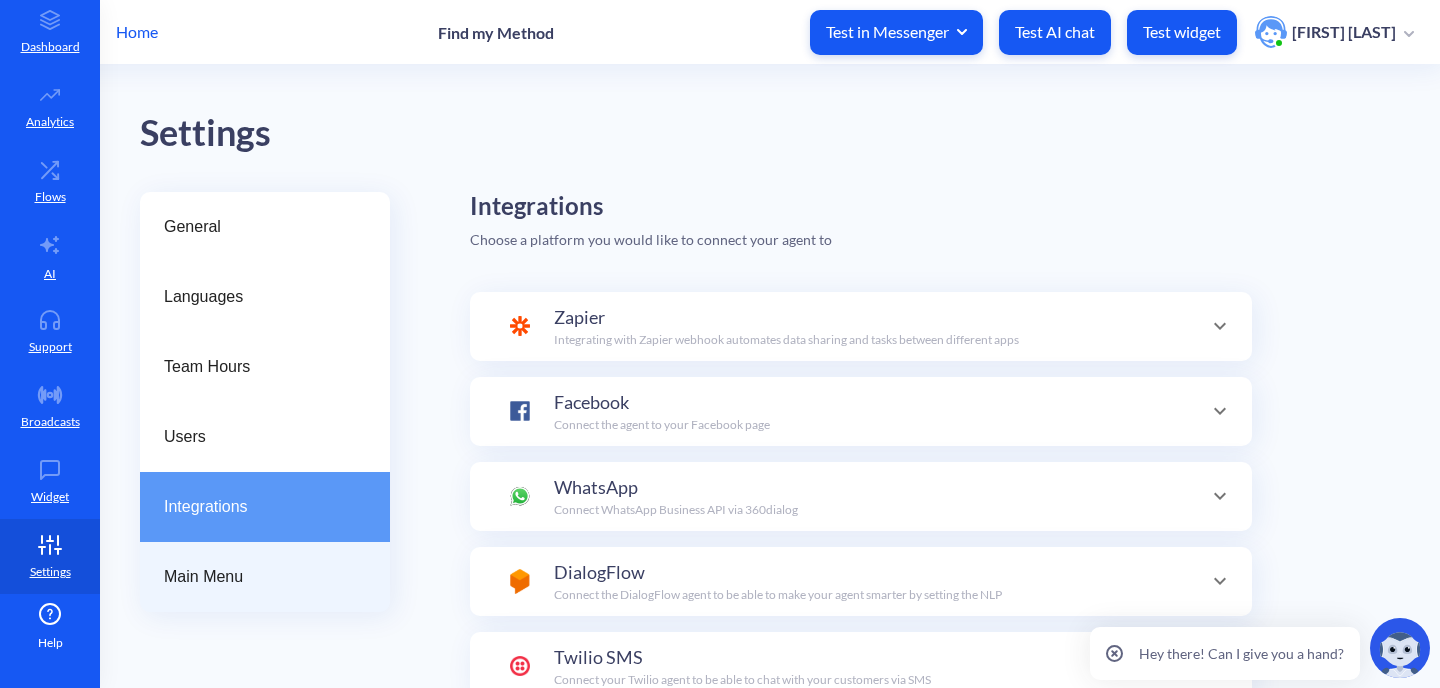 scroll, scrollTop: 195, scrollLeft: 0, axis: vertical 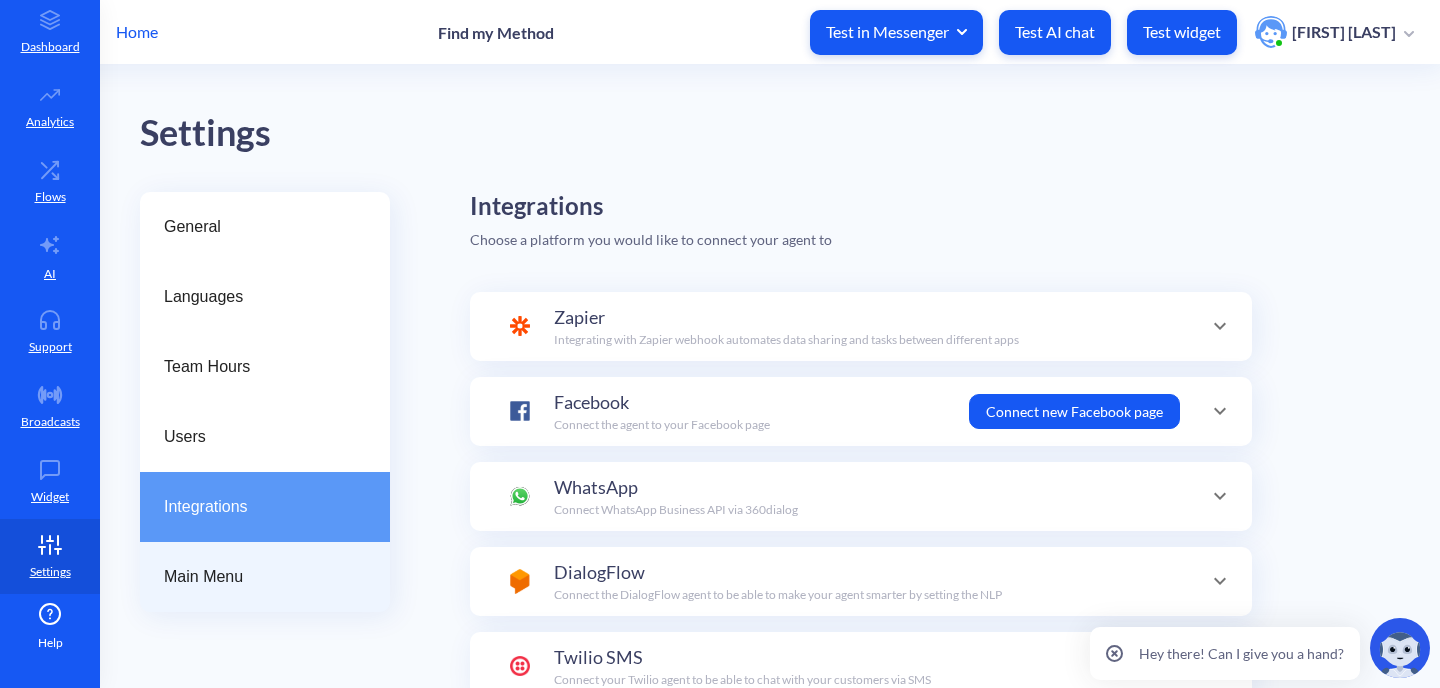 click on "Main Menu" at bounding box center [257, 577] 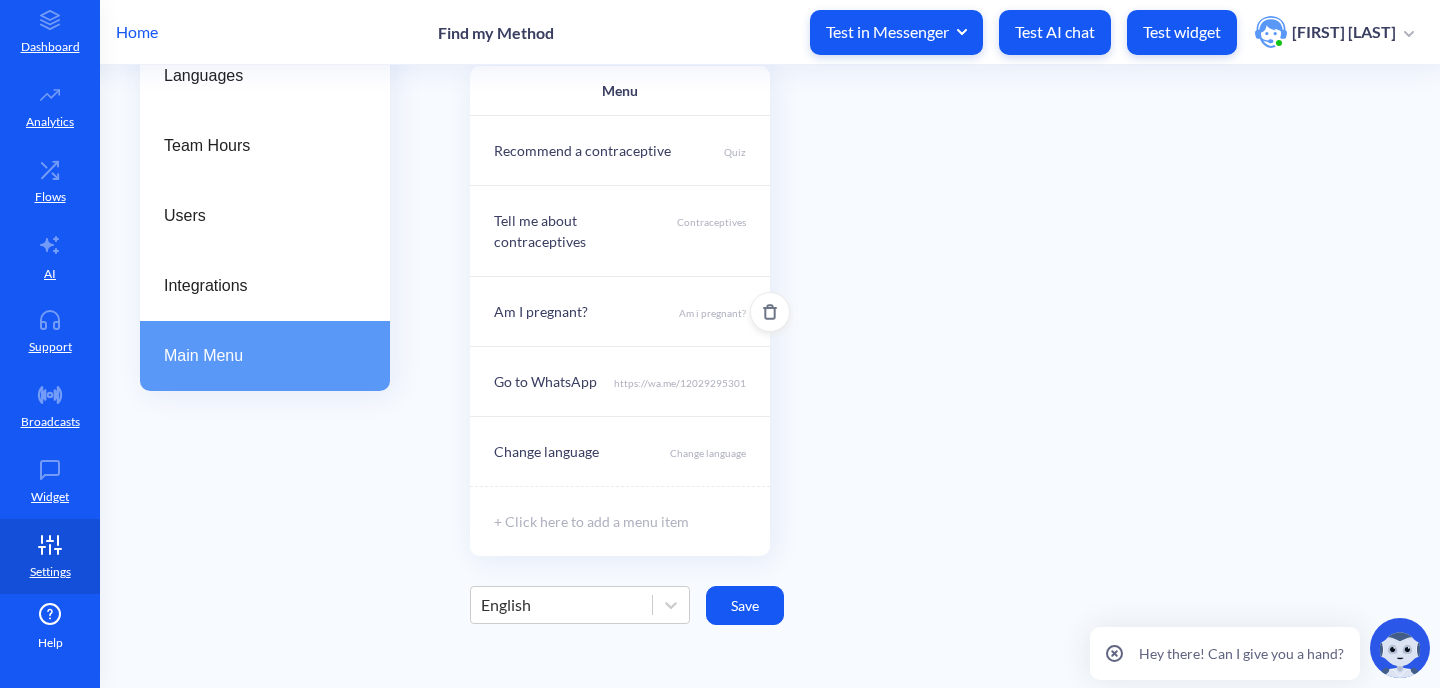 scroll, scrollTop: 0, scrollLeft: 0, axis: both 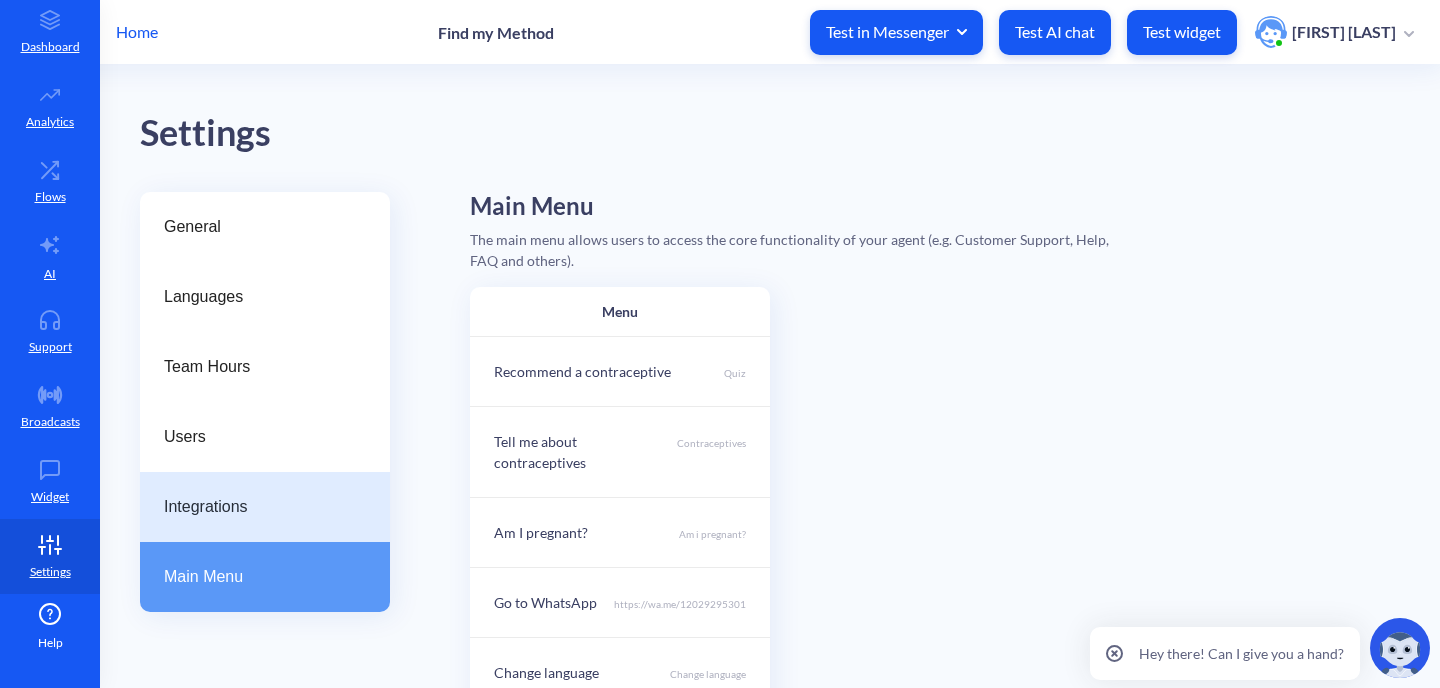 click on "Integrations" at bounding box center [265, 507] 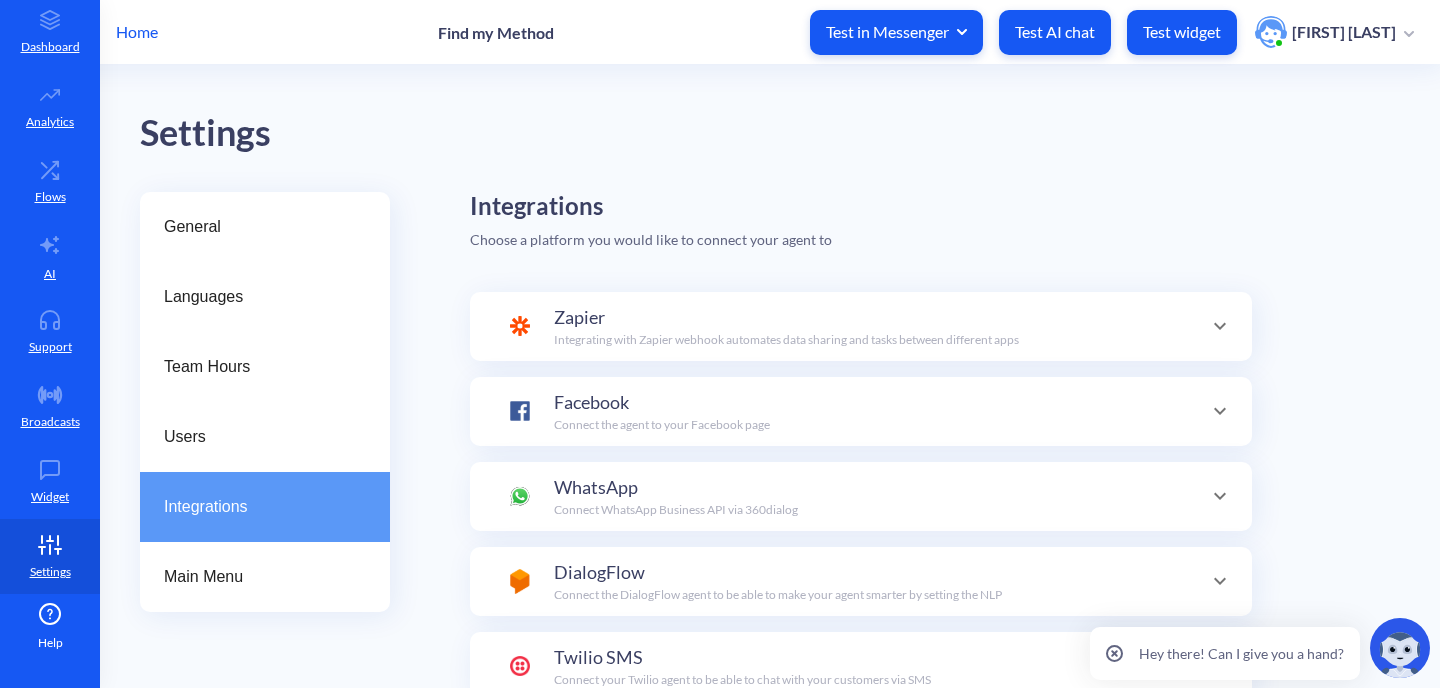 scroll, scrollTop: 195, scrollLeft: 0, axis: vertical 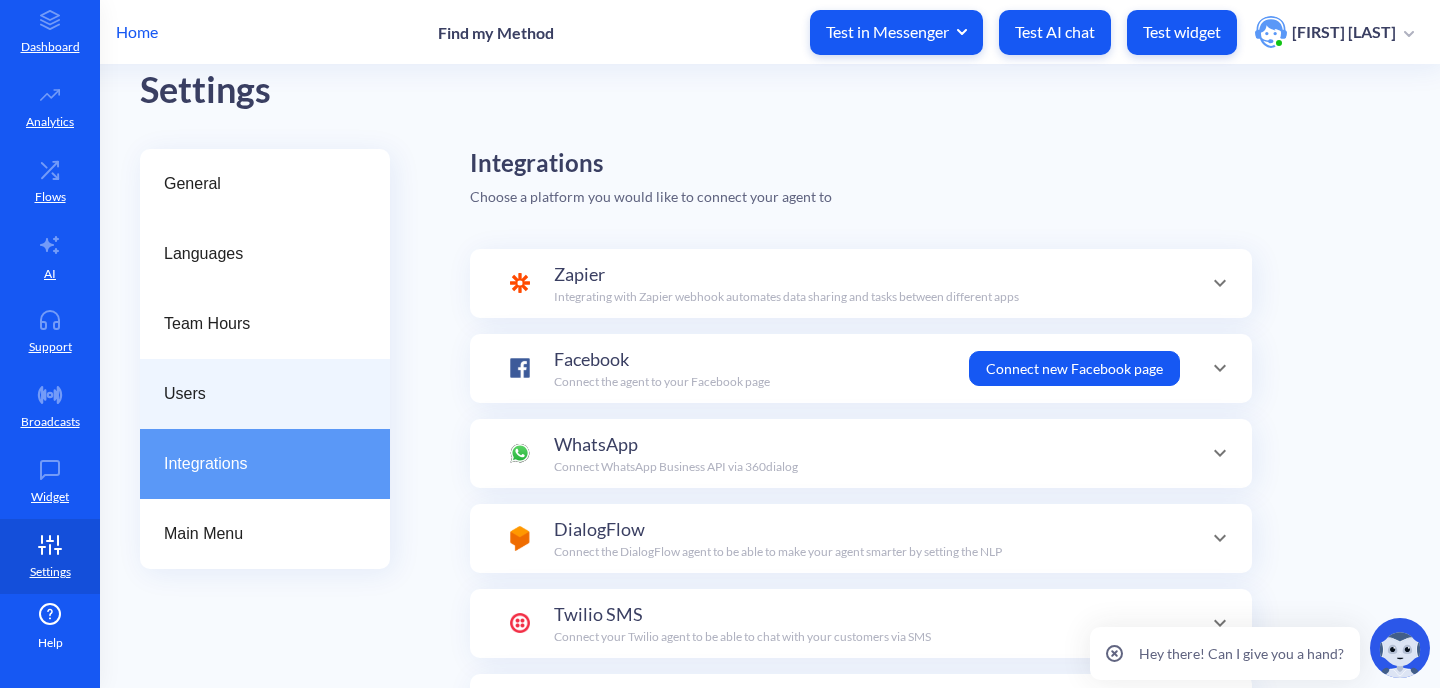 click on "Users" at bounding box center [265, 394] 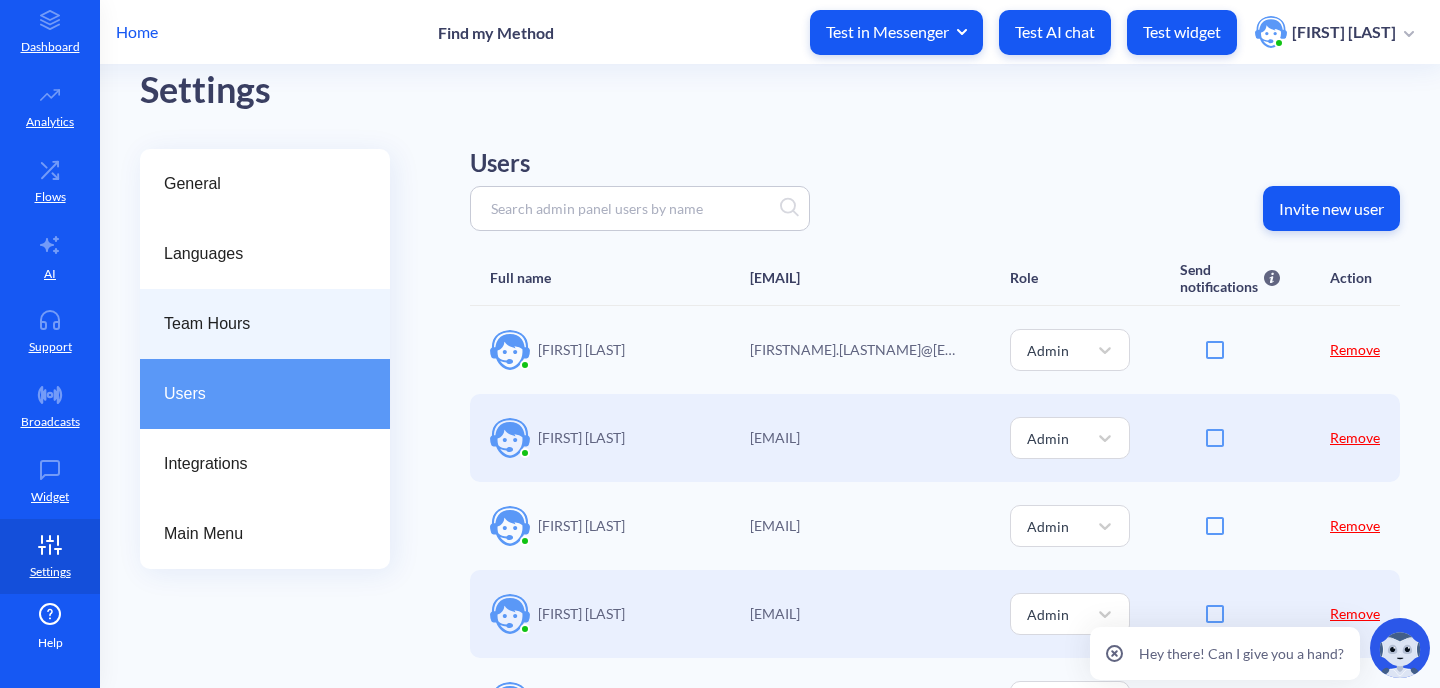 click on "Team Hours" at bounding box center [257, 324] 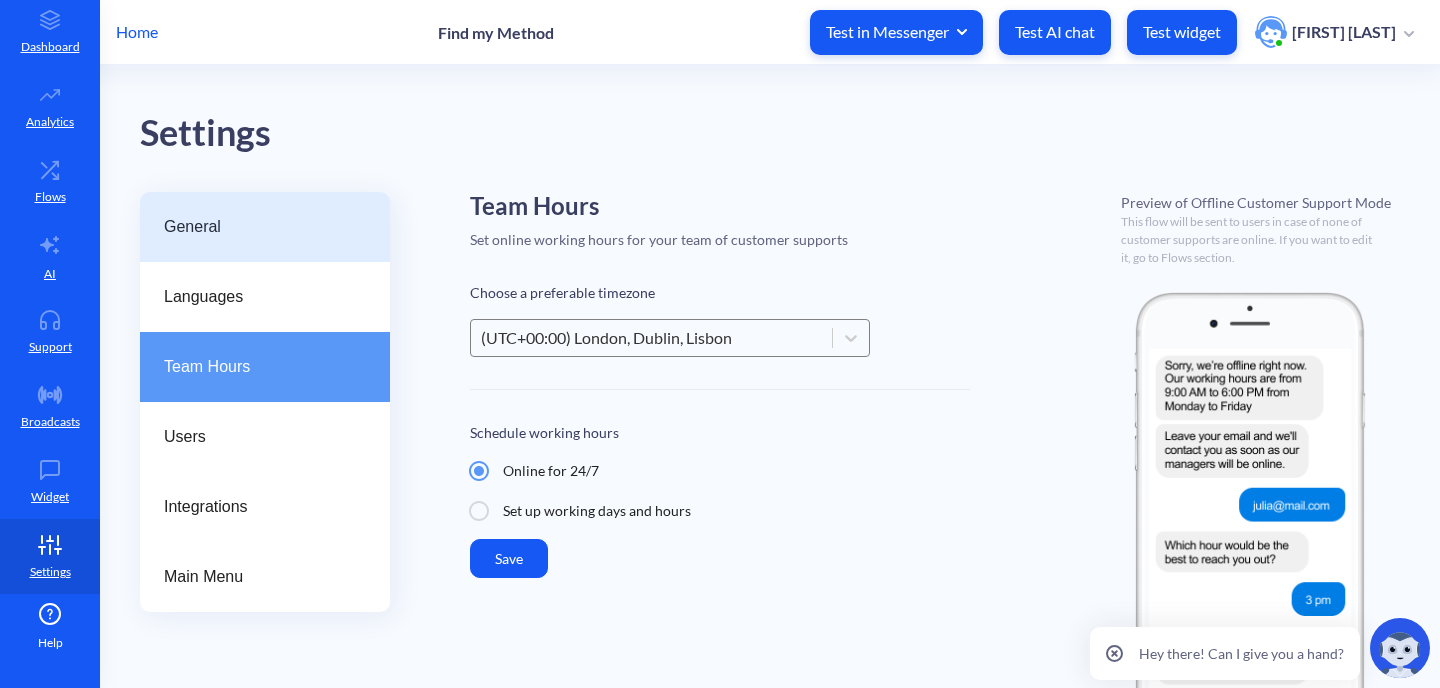 click on "General" at bounding box center [257, 227] 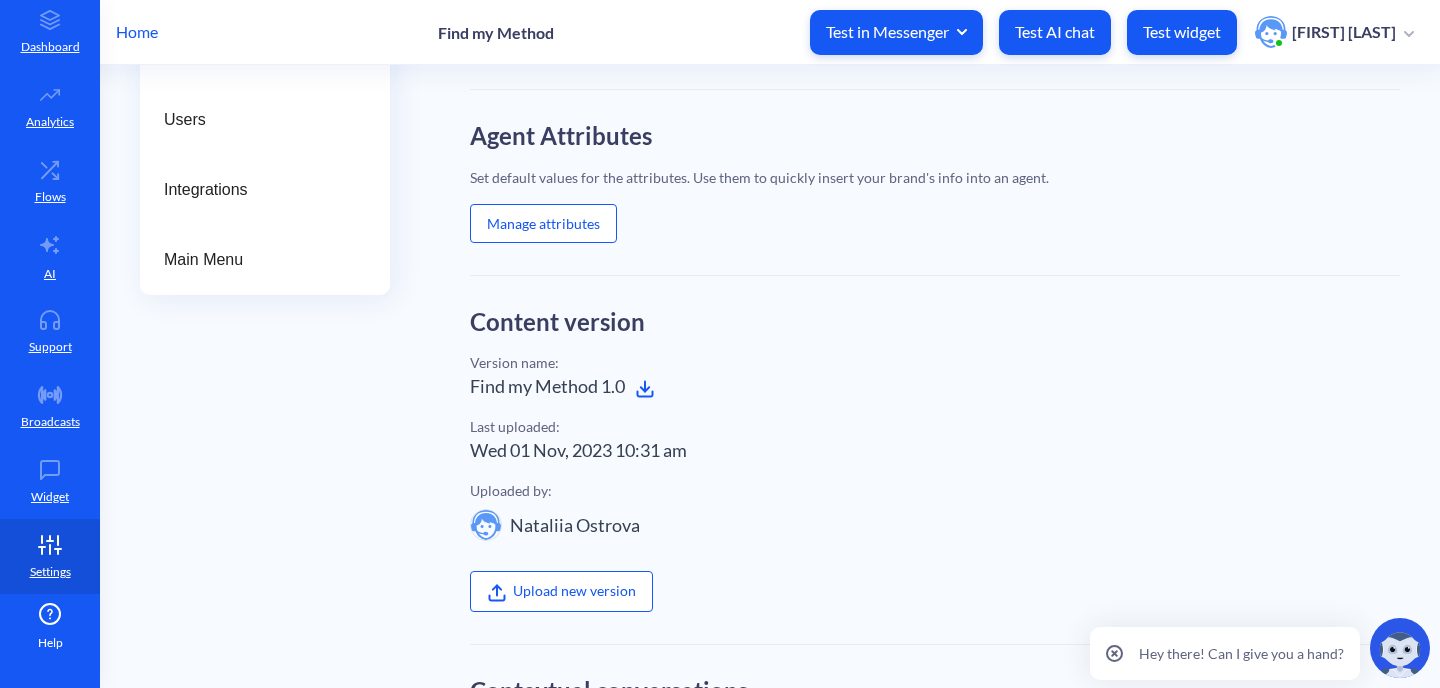 scroll, scrollTop: 0, scrollLeft: 0, axis: both 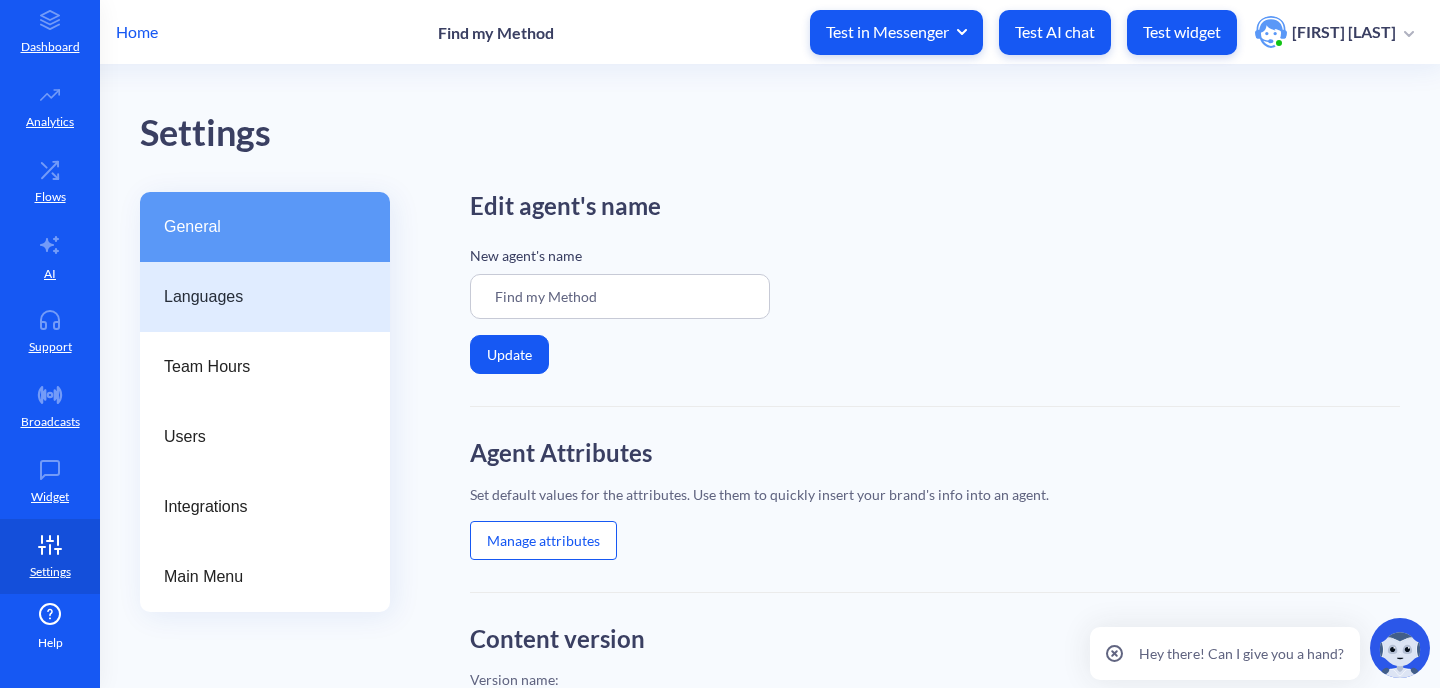 click on "Languages" at bounding box center (265, 297) 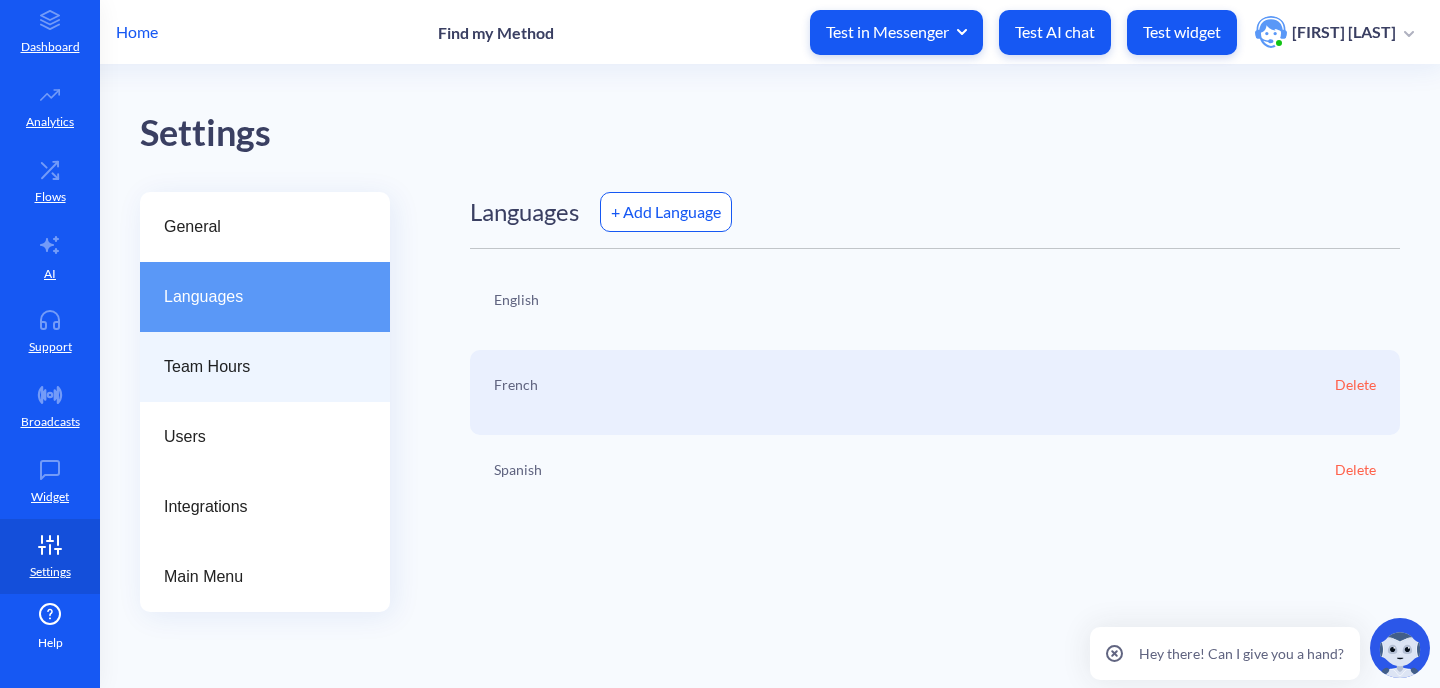 click on "Team Hours" at bounding box center [265, 367] 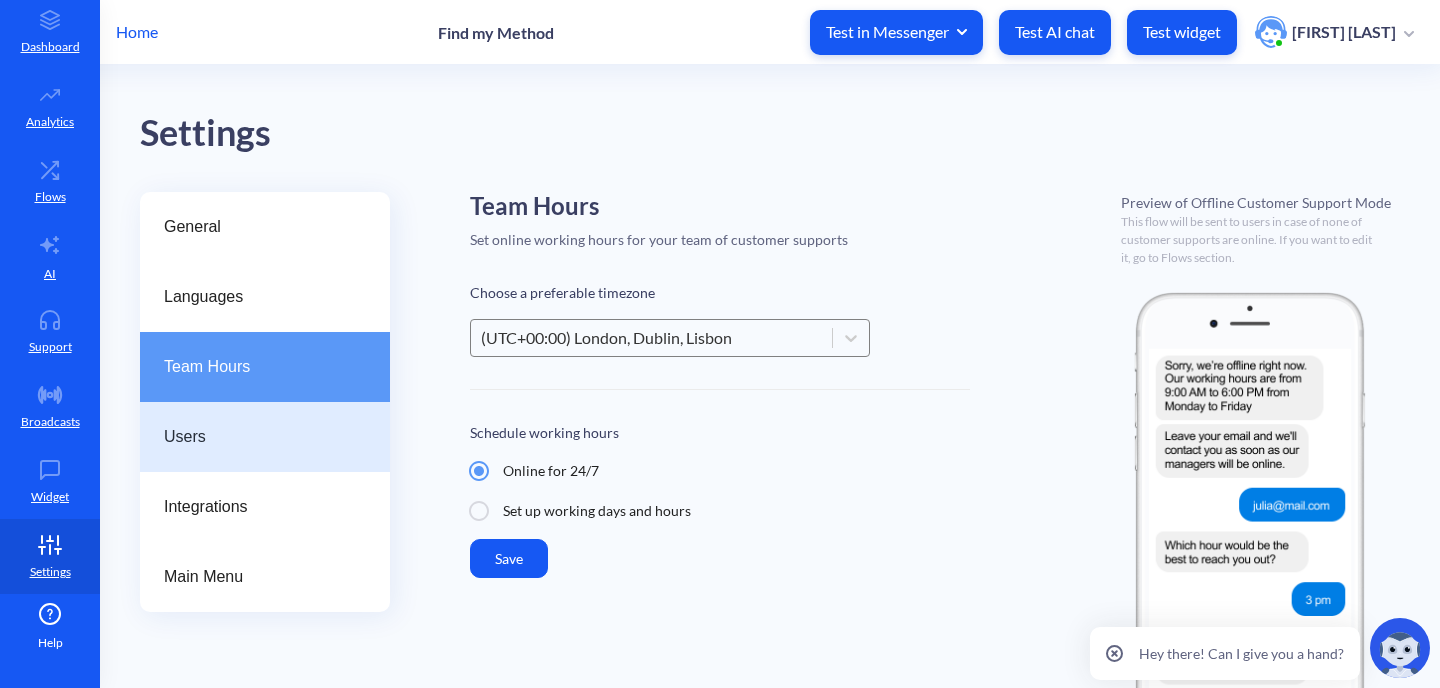 click on "Users" at bounding box center (257, 437) 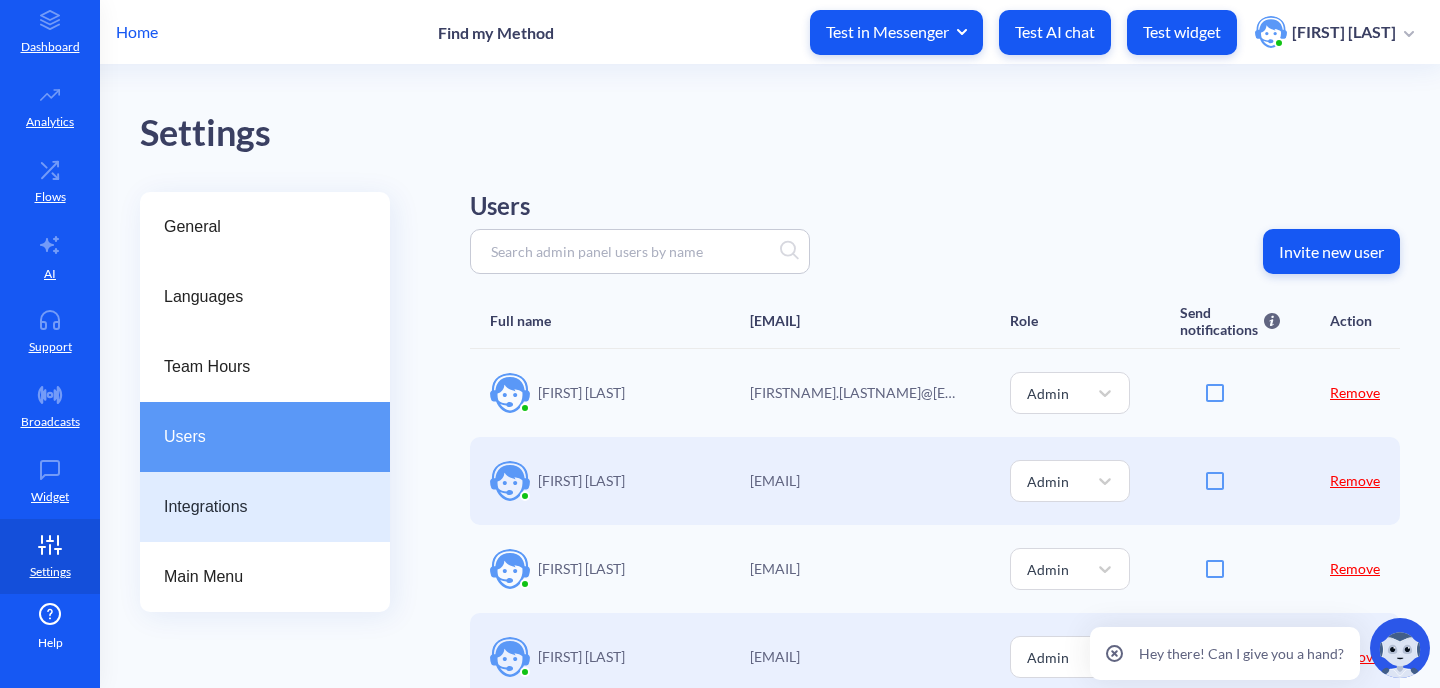 click on "Integrations" at bounding box center [265, 507] 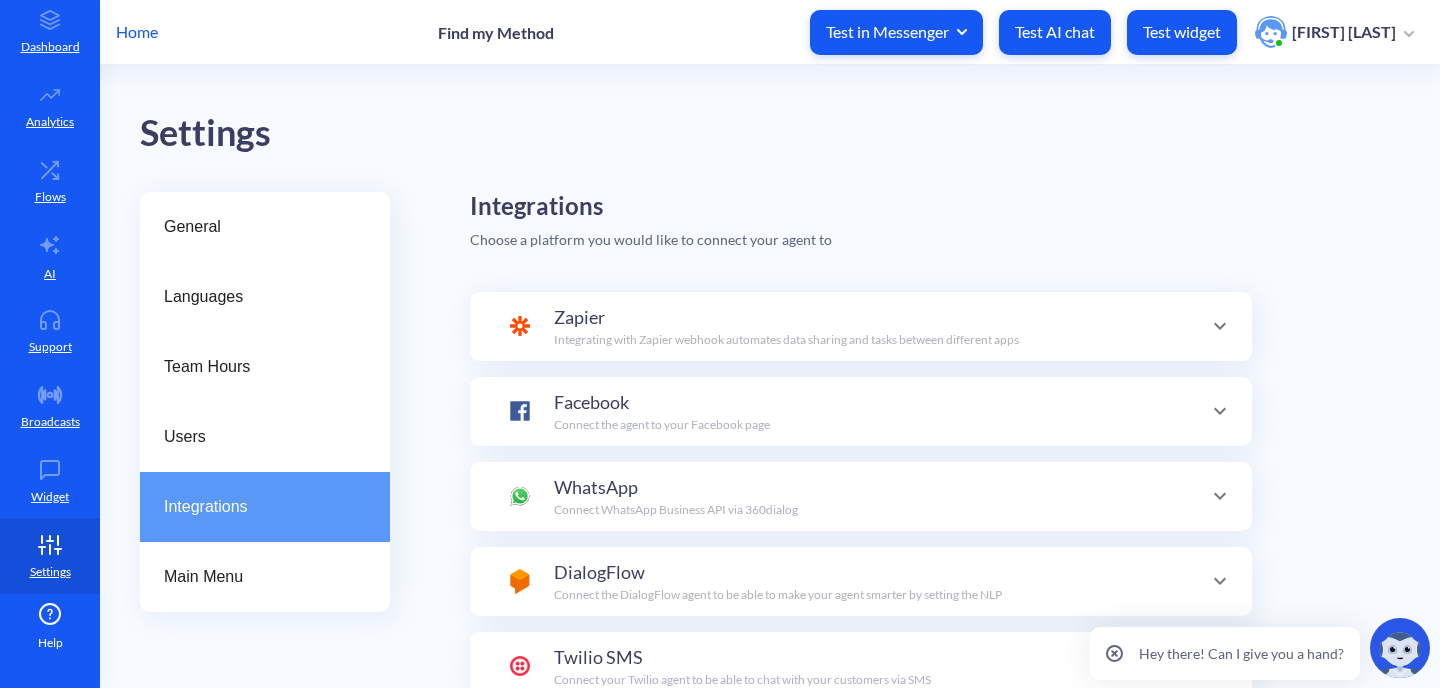 scroll, scrollTop: 195, scrollLeft: 0, axis: vertical 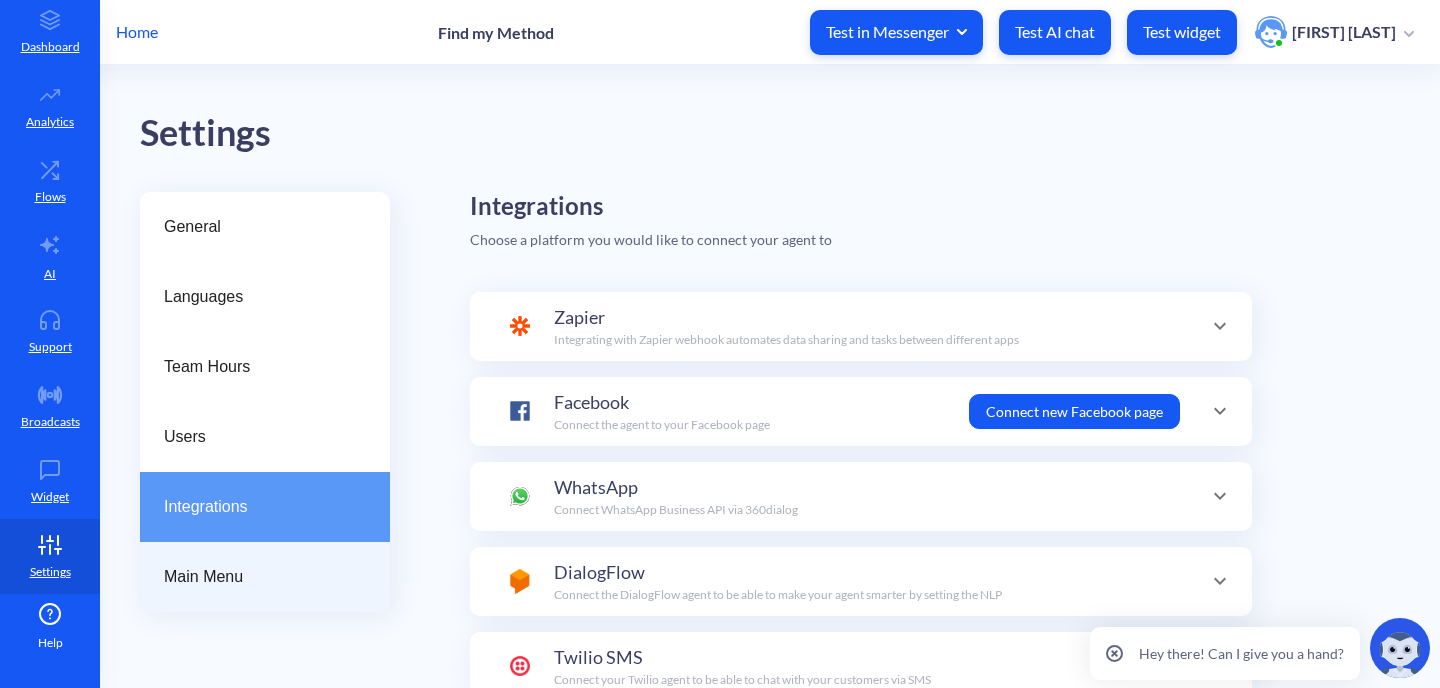 click on "Main Menu" at bounding box center (257, 577) 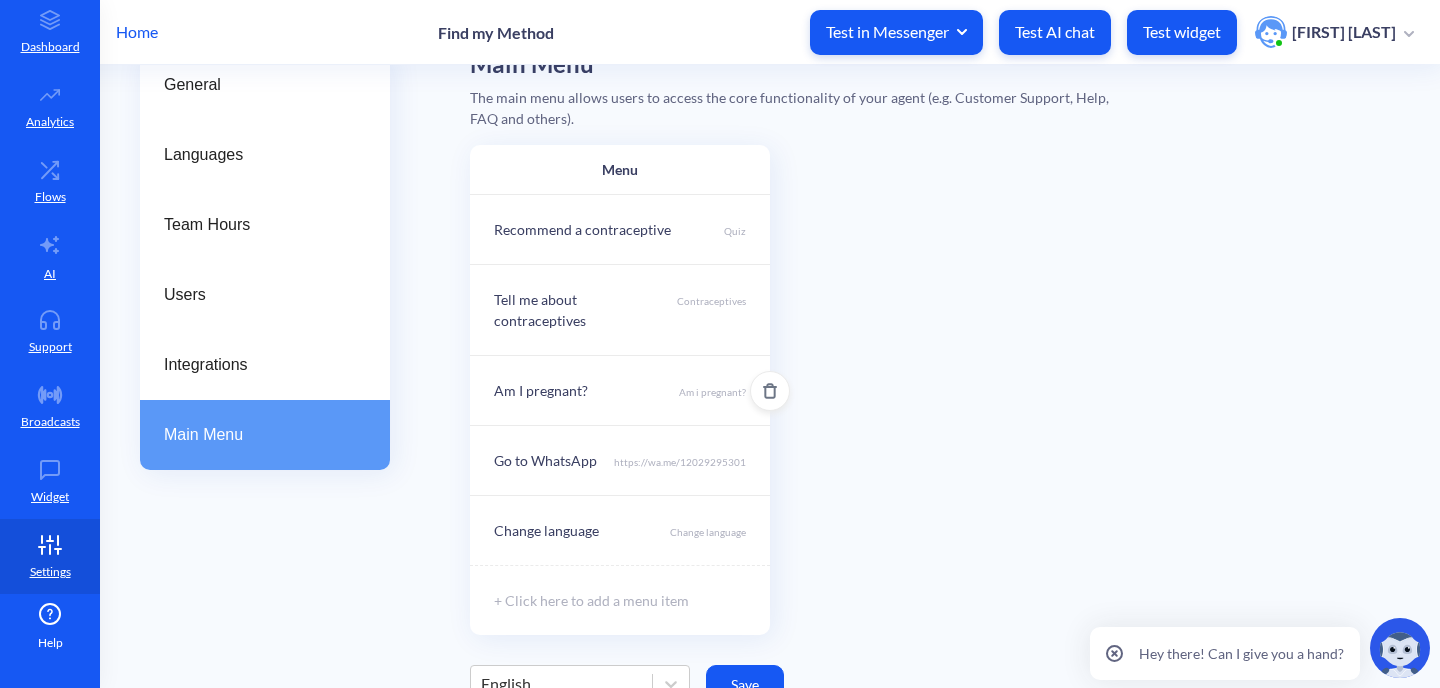 scroll, scrollTop: 0, scrollLeft: 0, axis: both 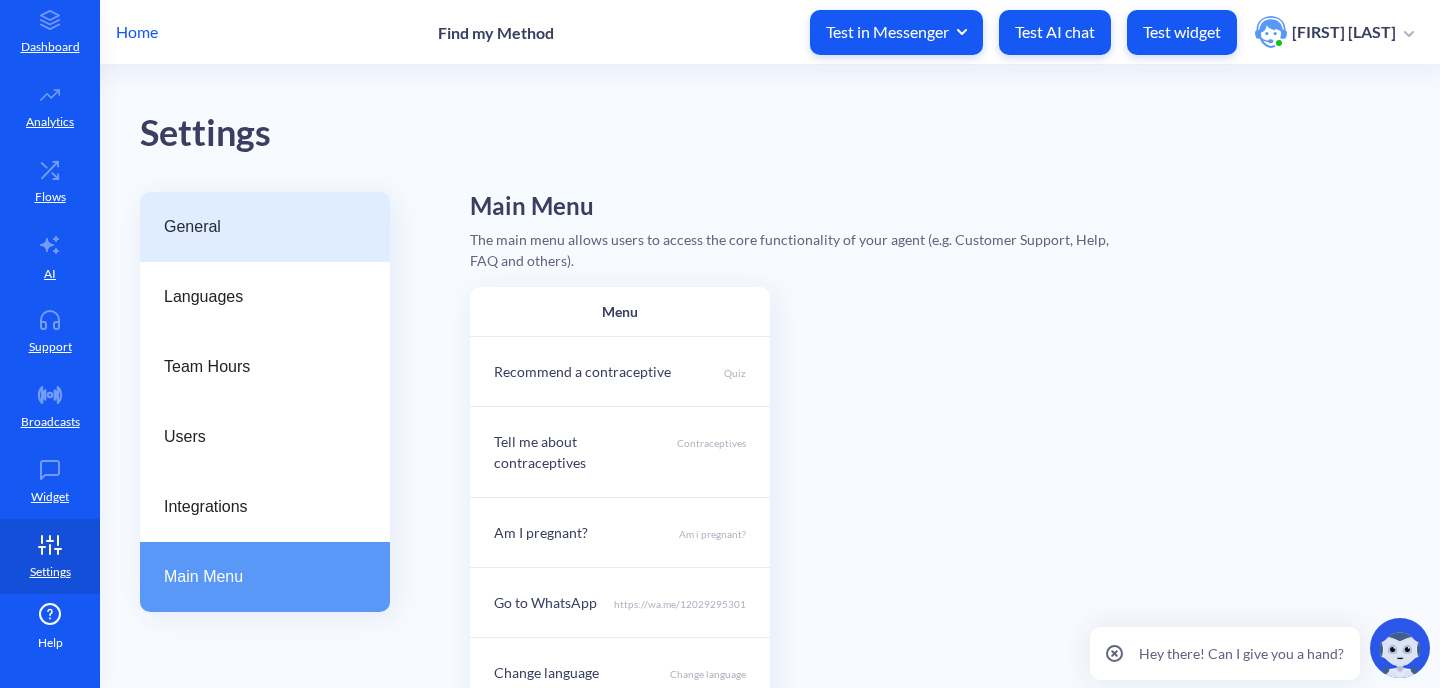 click on "General" at bounding box center (257, 227) 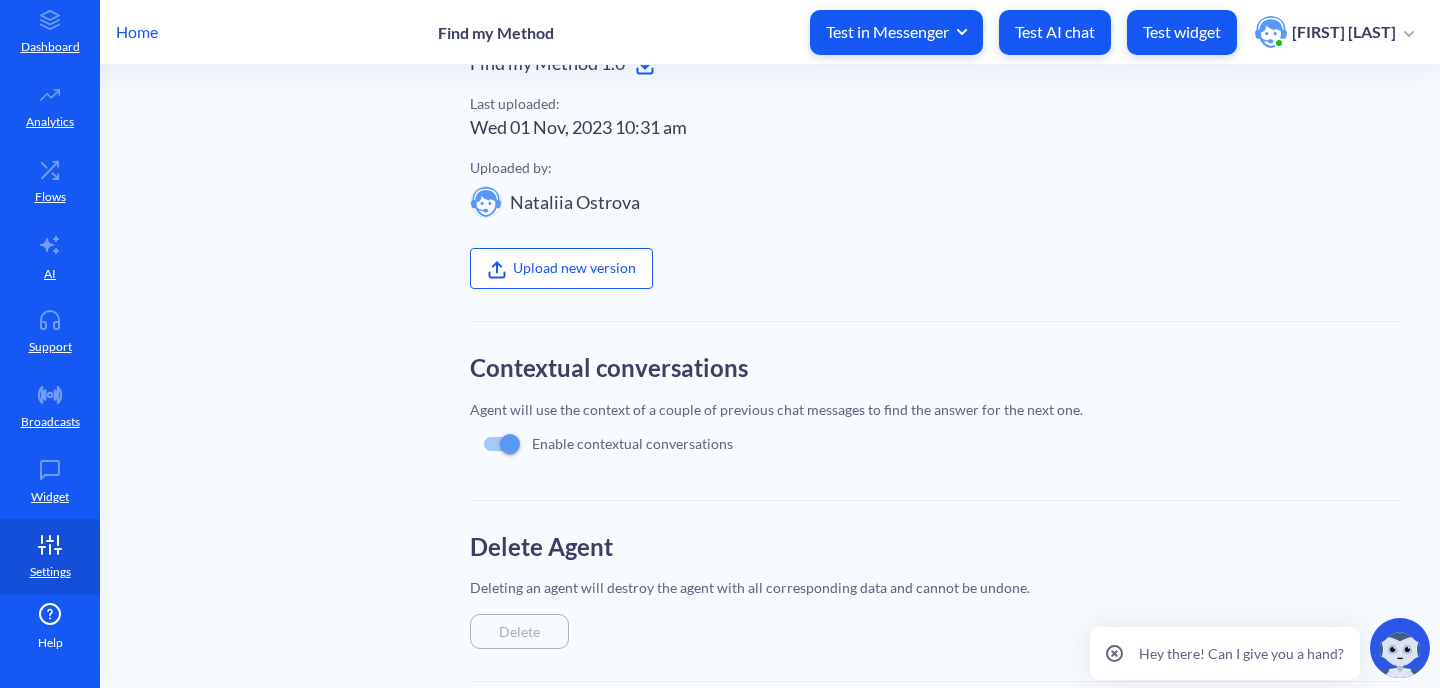 scroll, scrollTop: 666, scrollLeft: 0, axis: vertical 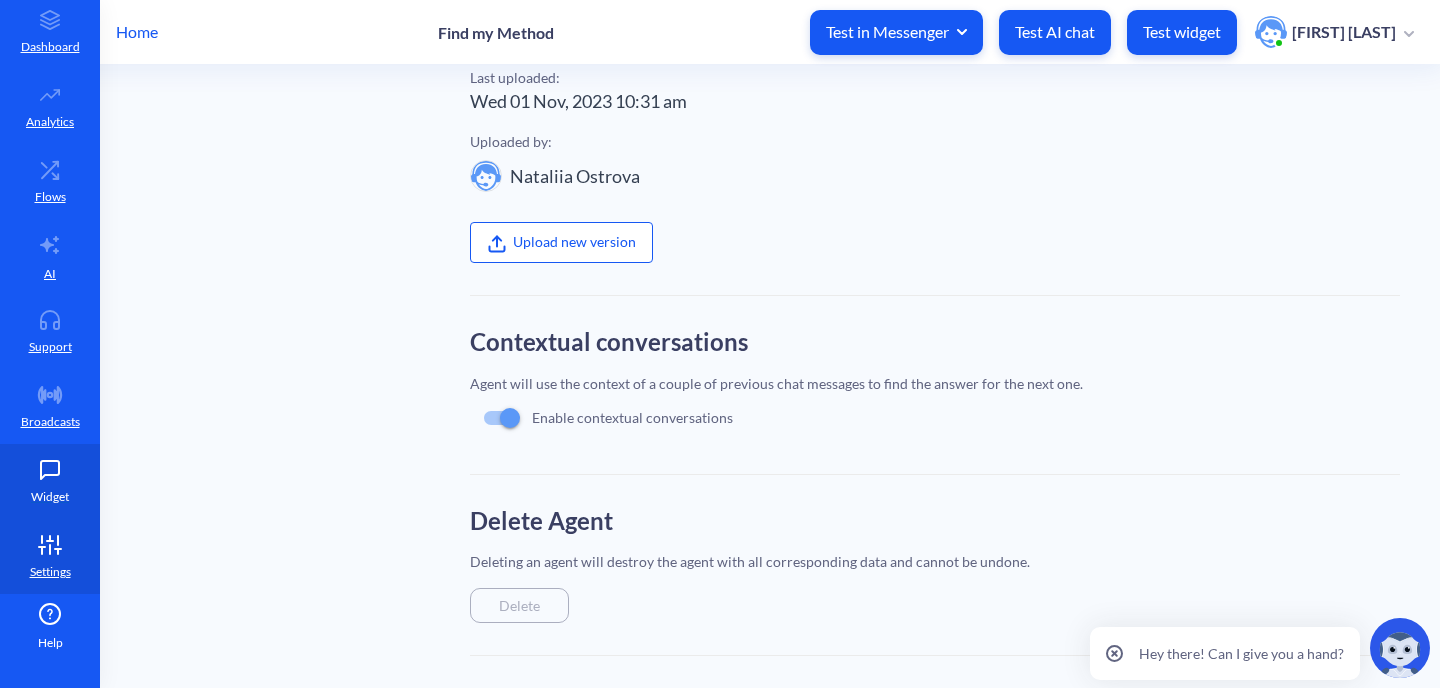 click on "Widget" at bounding box center [50, 497] 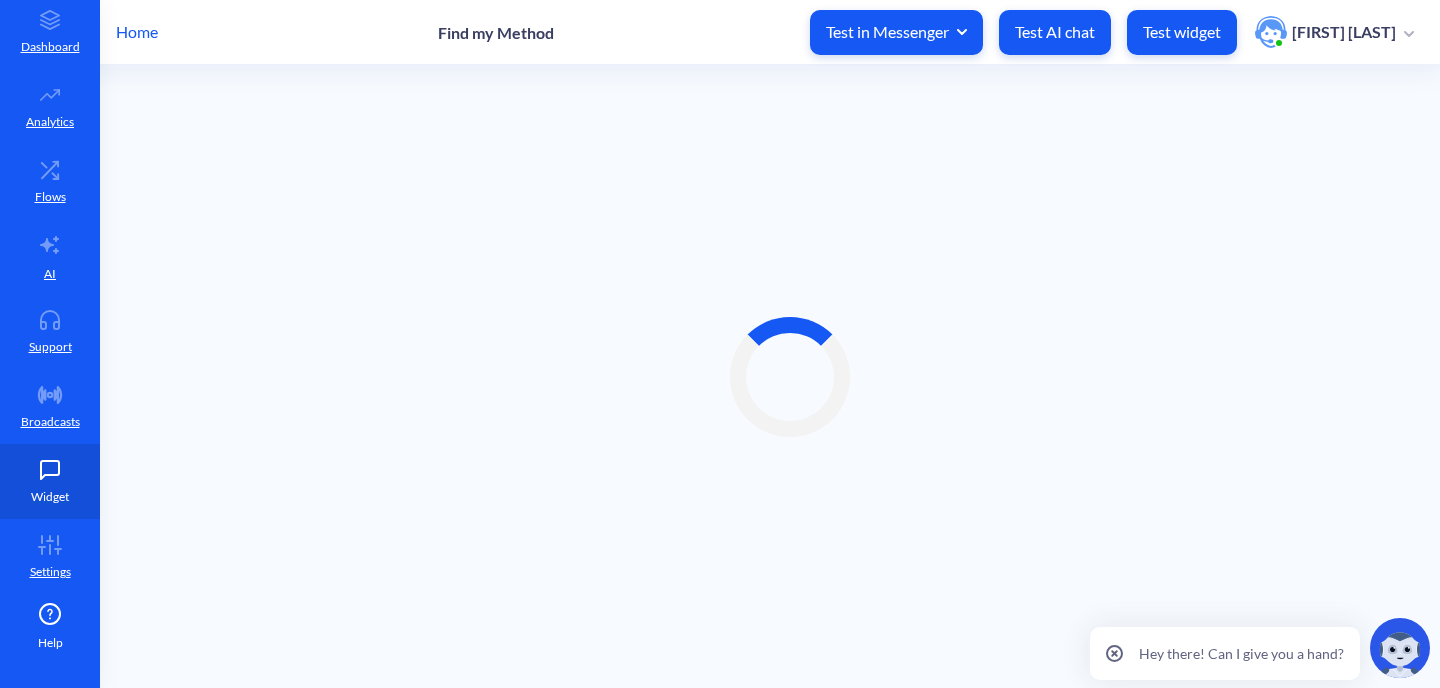 scroll, scrollTop: 0, scrollLeft: 0, axis: both 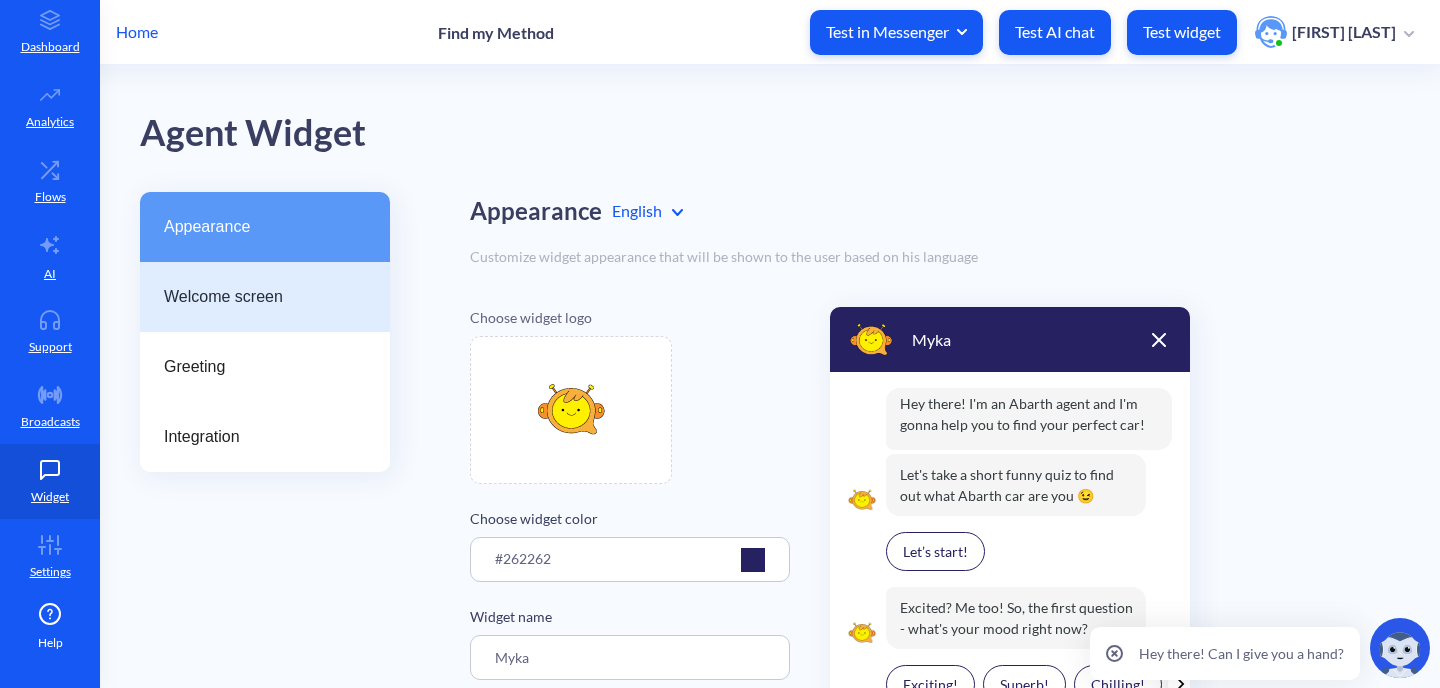 click on "Welcome screen" at bounding box center [257, 297] 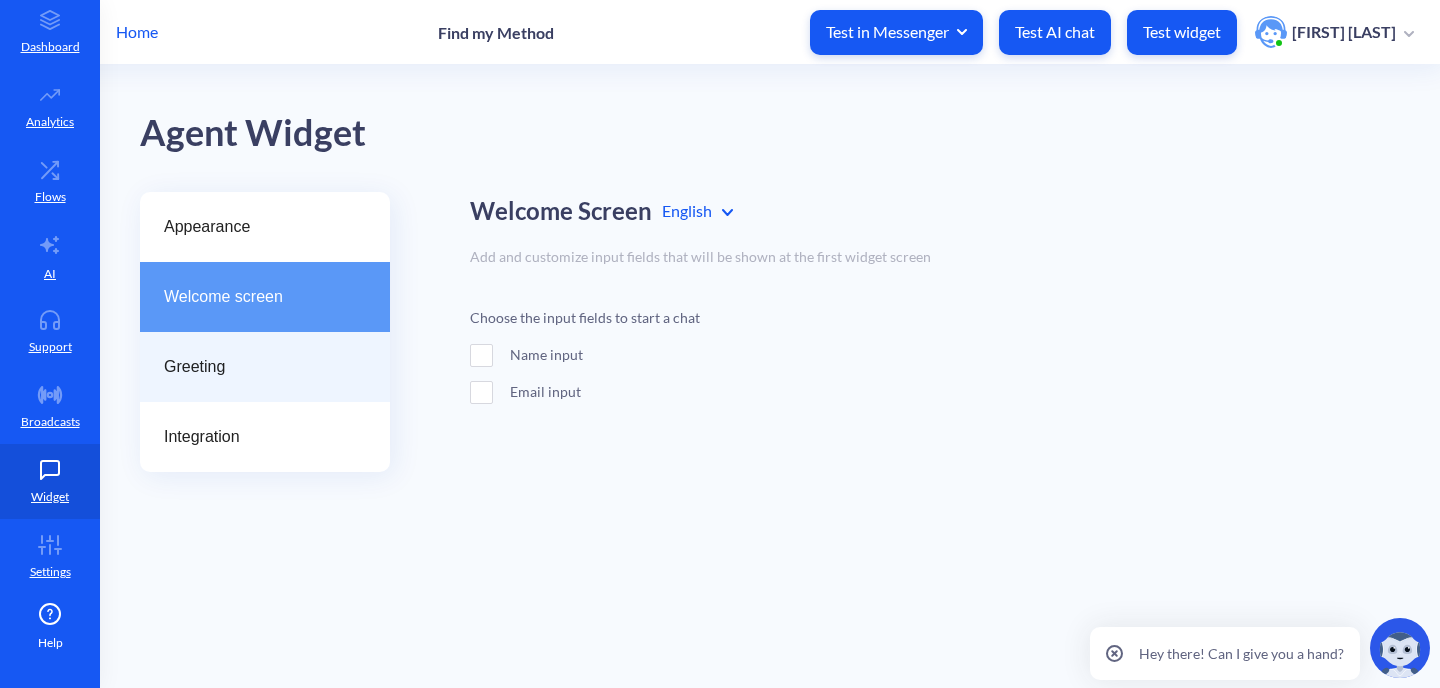click on "Greeting" at bounding box center [265, 367] 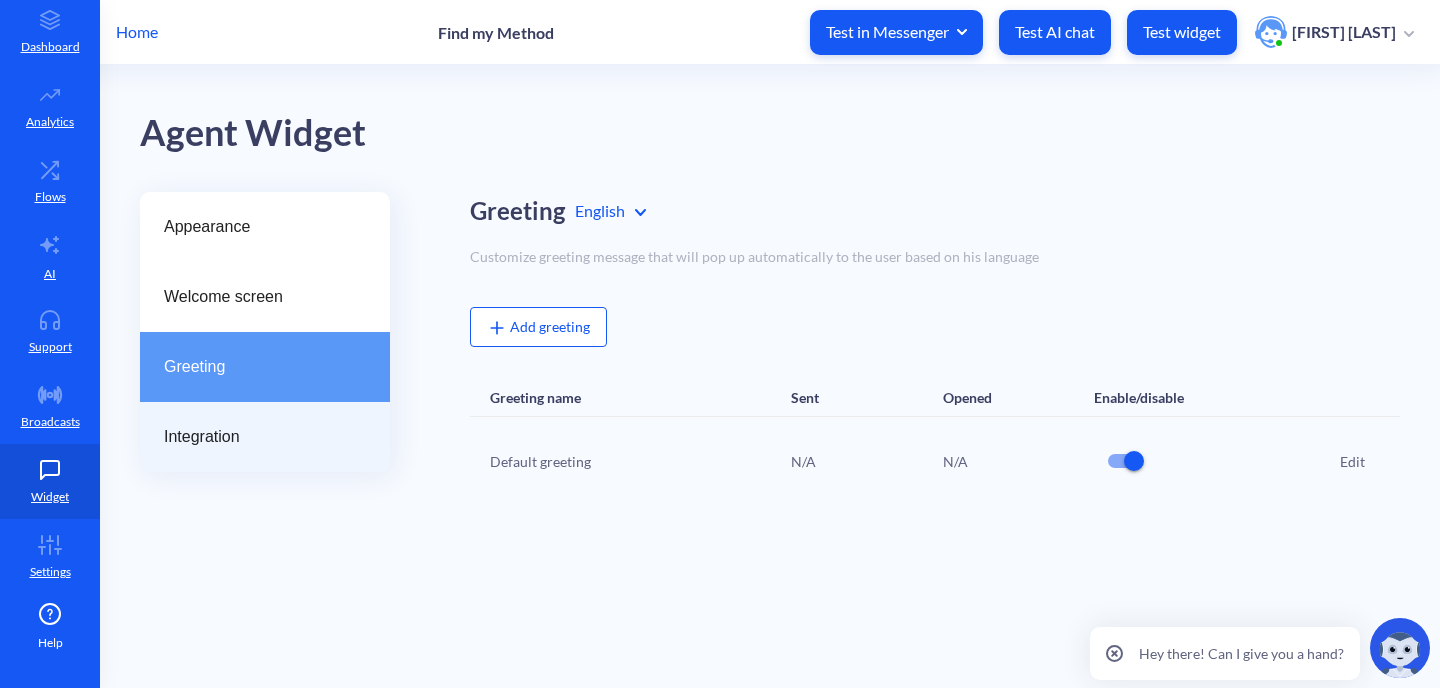 click on "Integration" at bounding box center [257, 437] 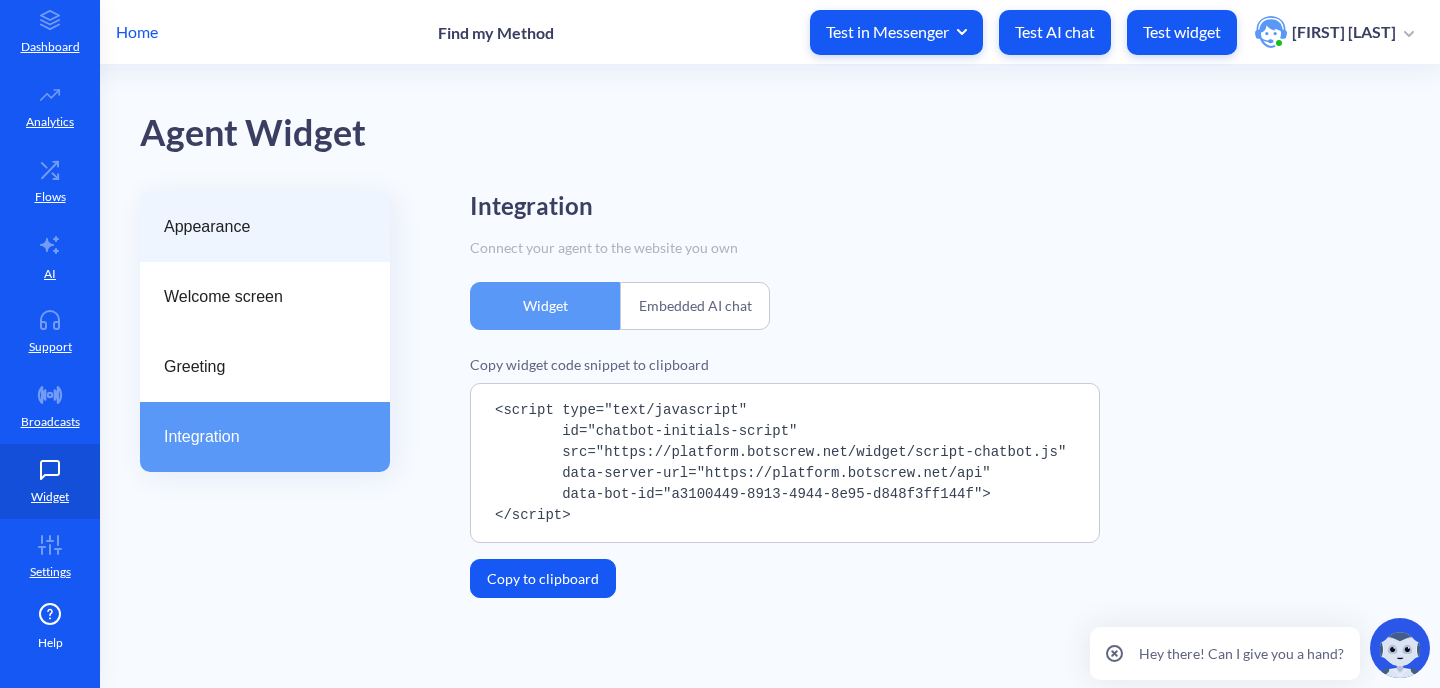 click on "Appearance" at bounding box center [265, 227] 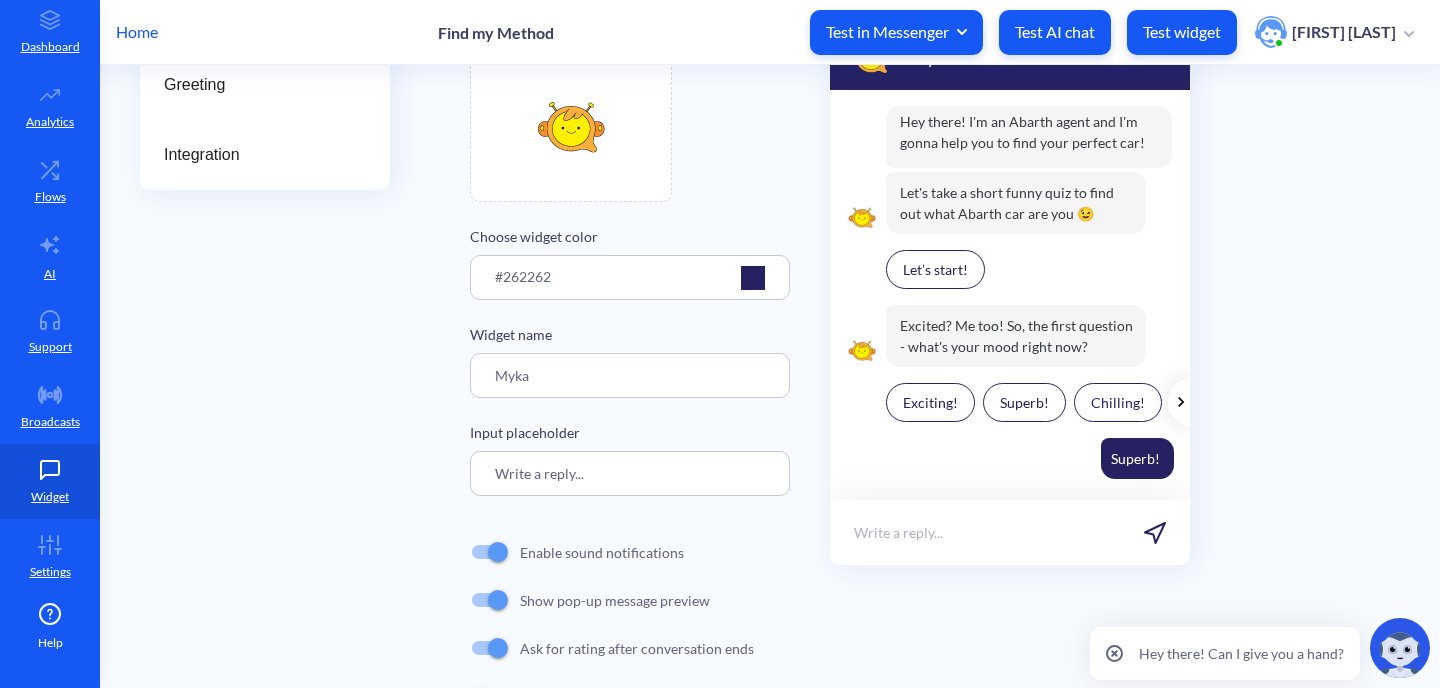 scroll, scrollTop: 354, scrollLeft: 0, axis: vertical 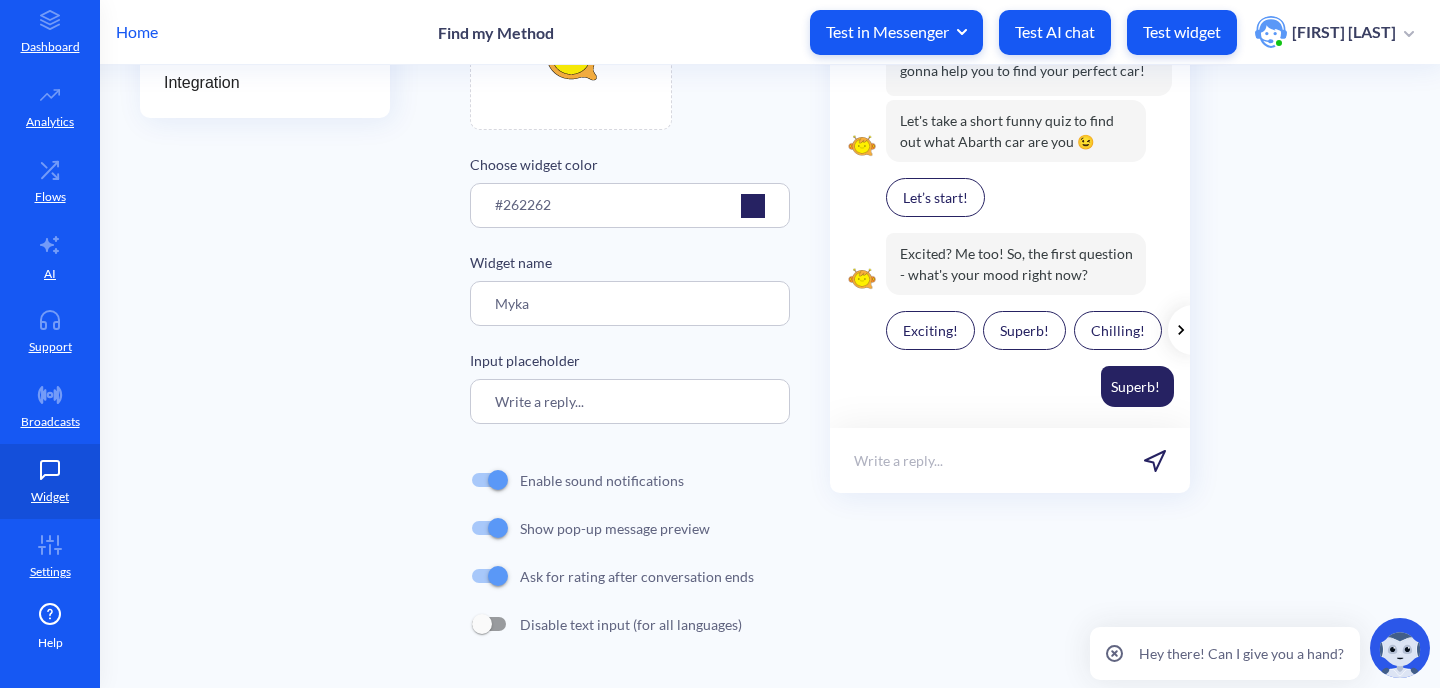 click on "Hey there! Can I give you a hand?" at bounding box center (1241, 653) 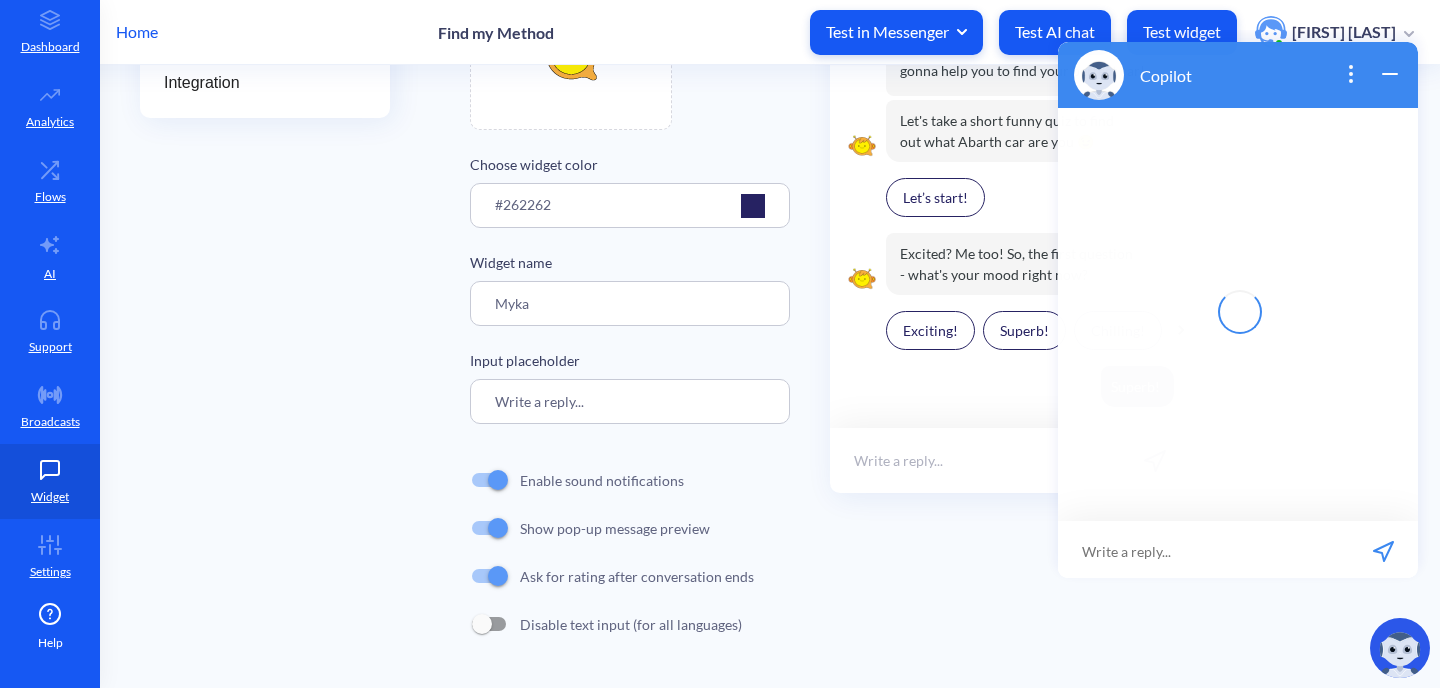 scroll, scrollTop: 3, scrollLeft: 0, axis: vertical 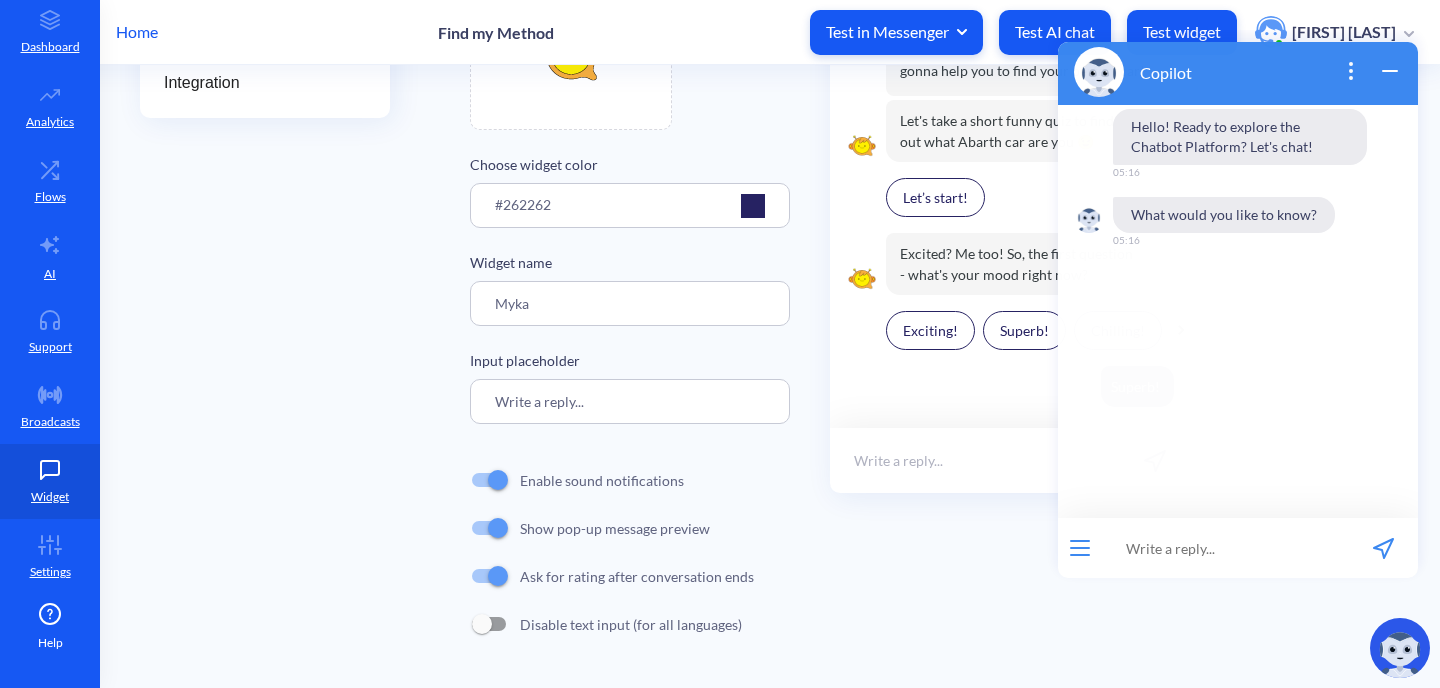 click 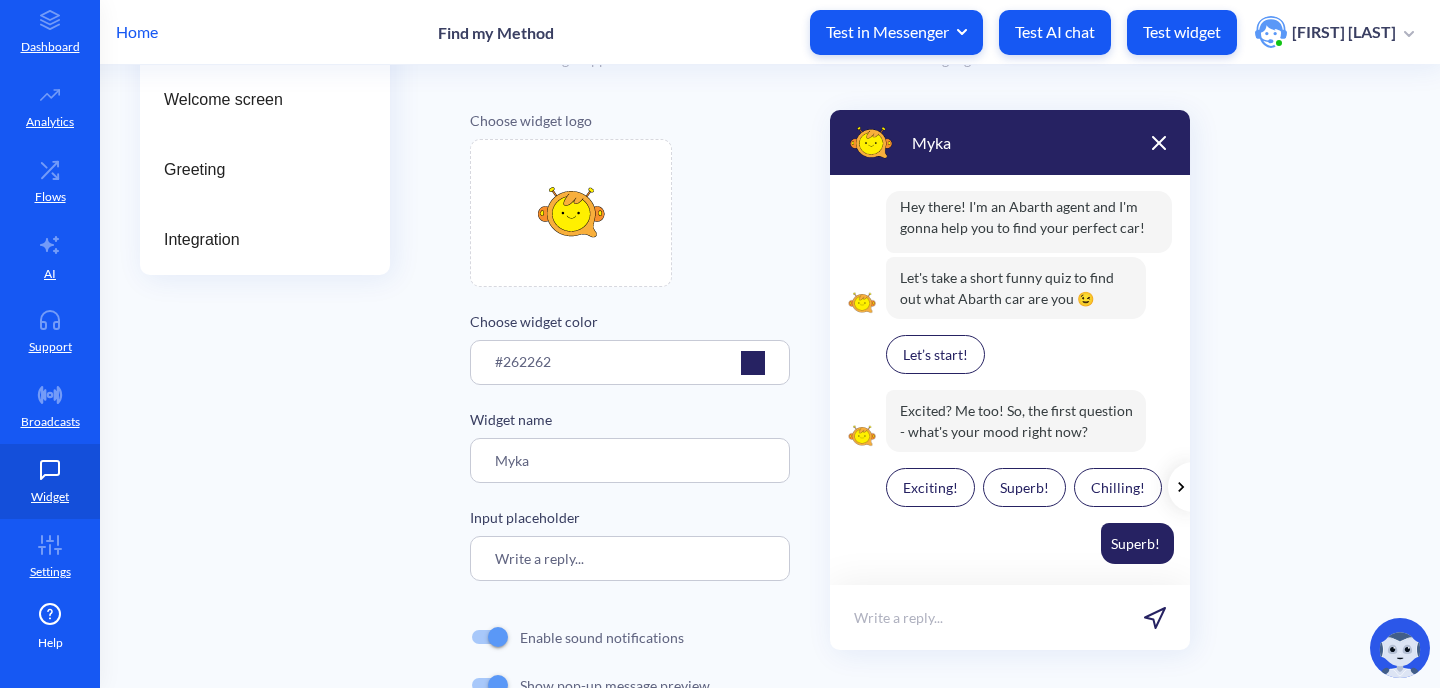 scroll, scrollTop: 194, scrollLeft: 0, axis: vertical 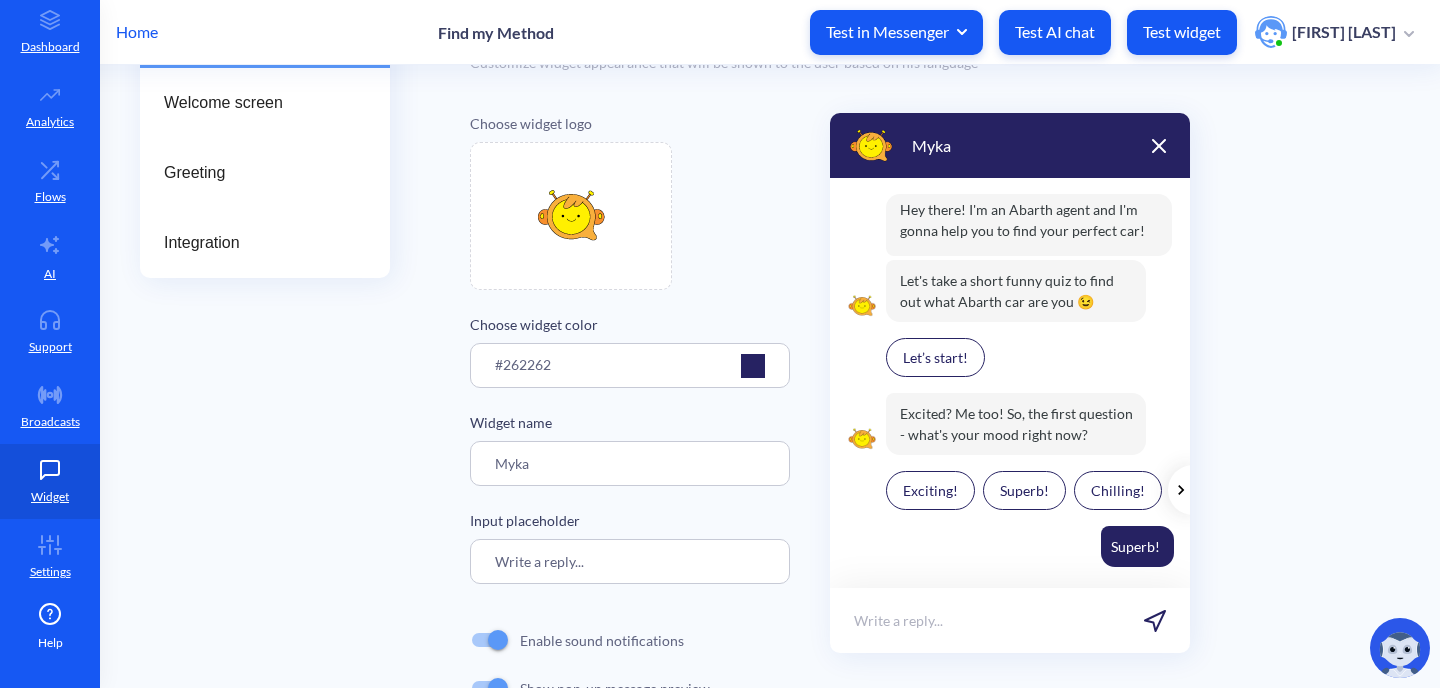 click on "Write a reply..." at bounding box center (630, 561) 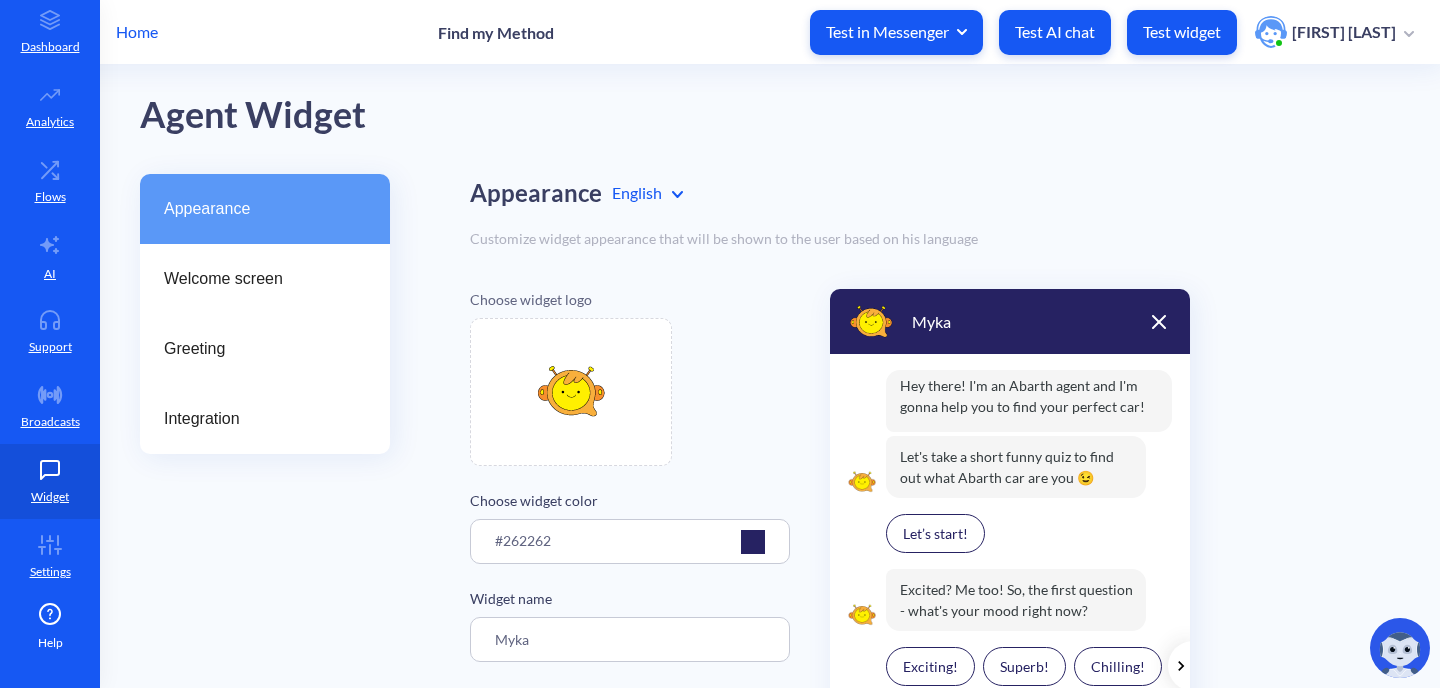 scroll, scrollTop: 0, scrollLeft: 0, axis: both 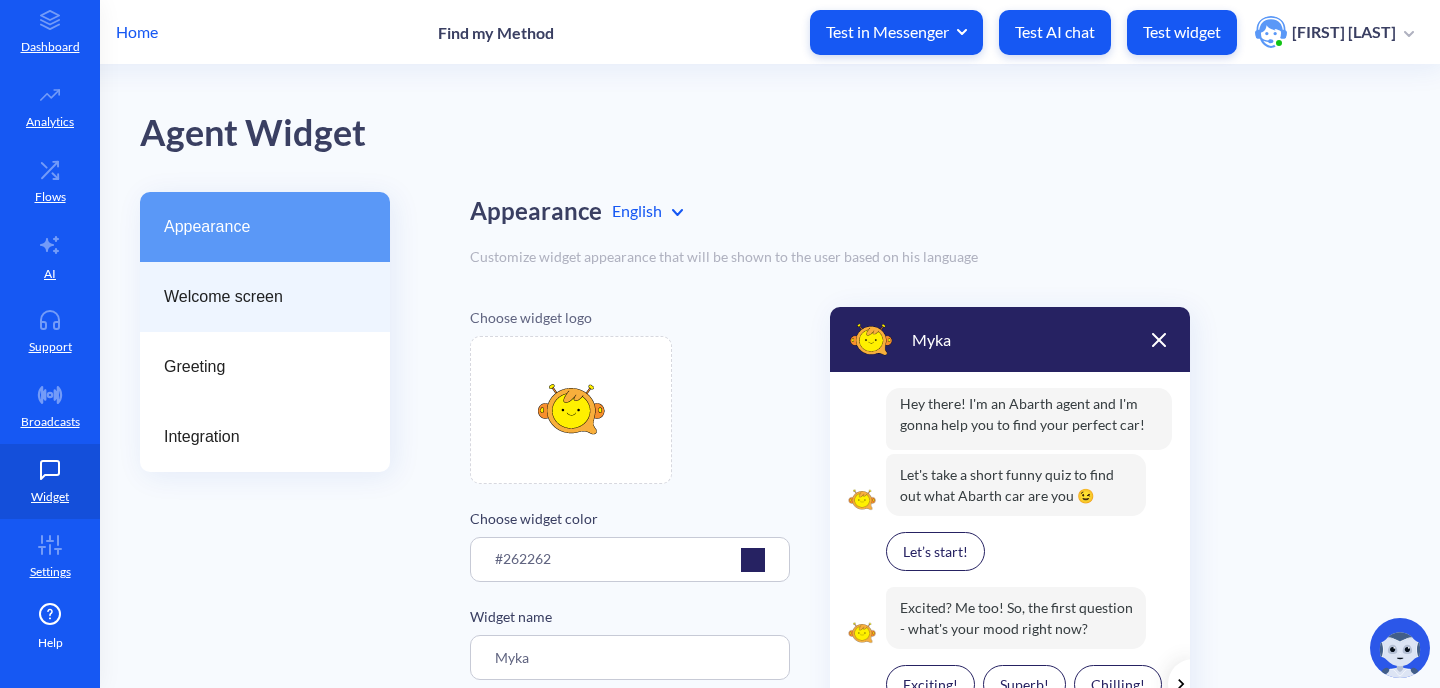 click on "Welcome screen" at bounding box center (257, 297) 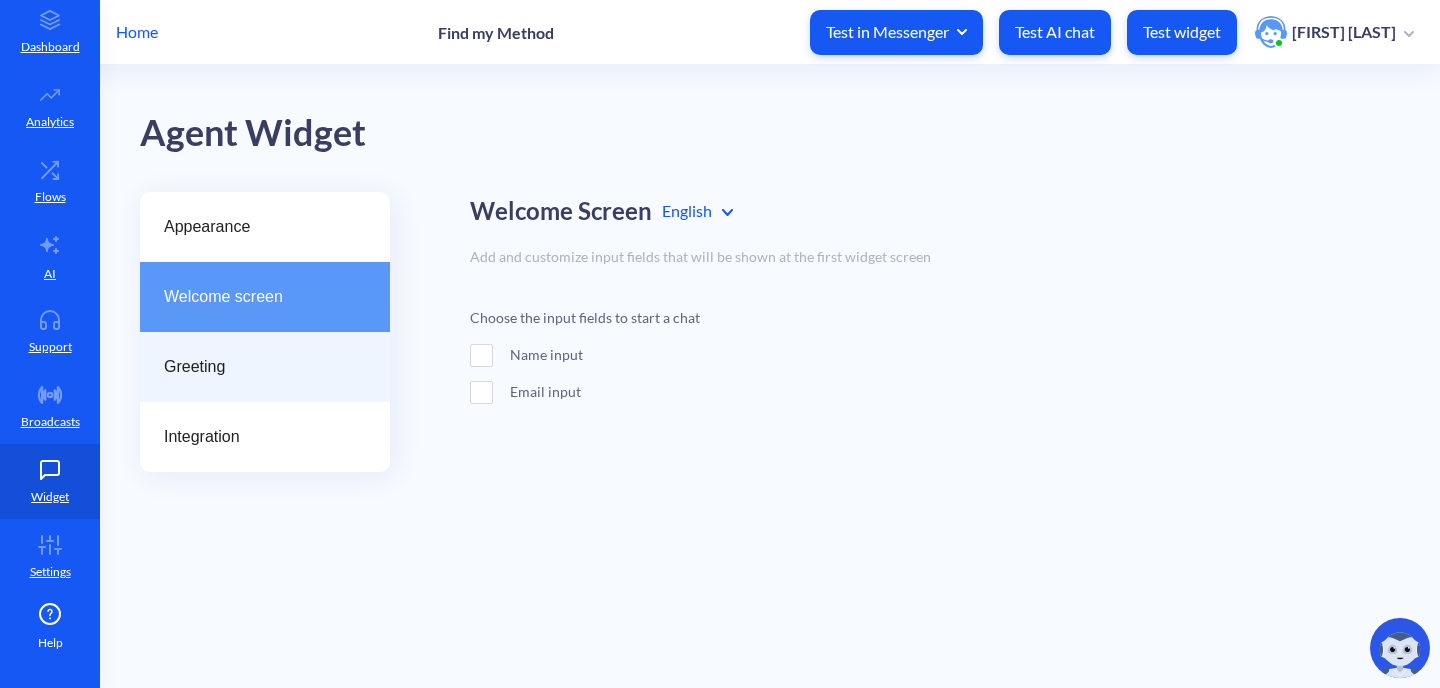 click on "Greeting" at bounding box center (257, 367) 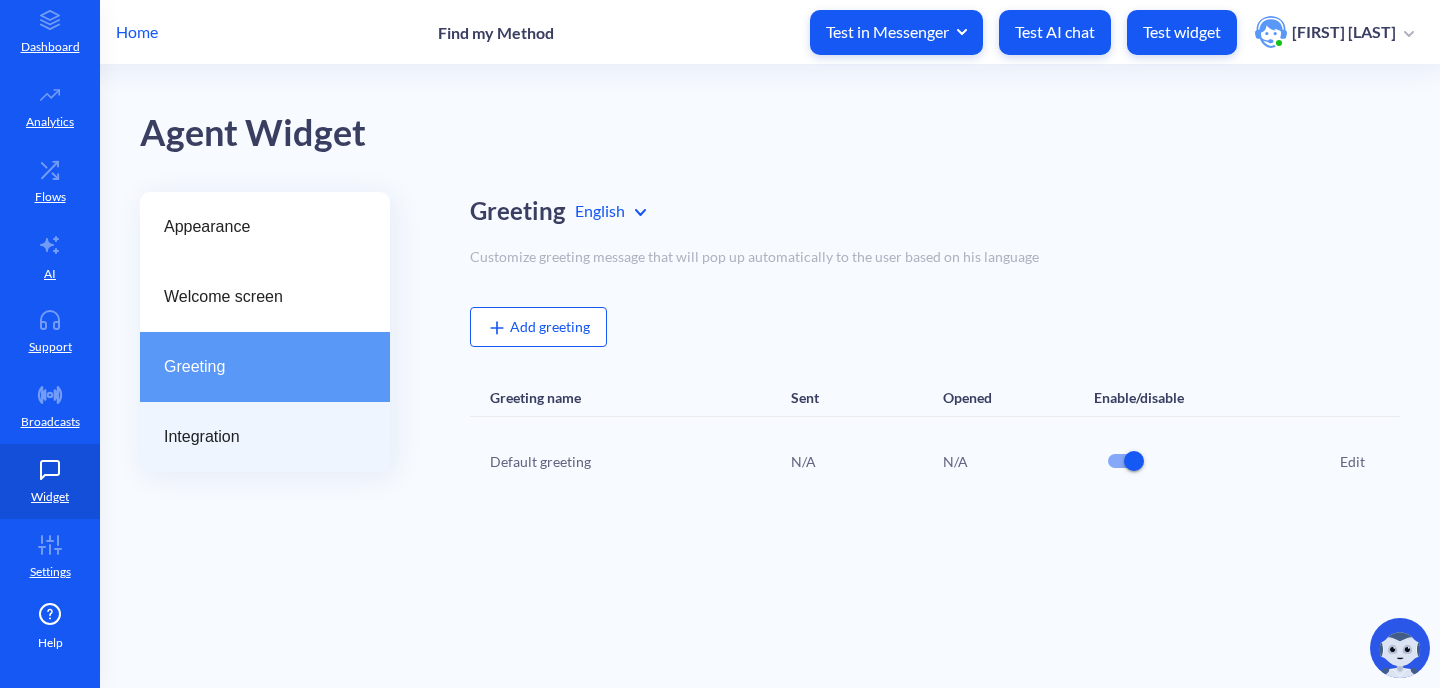 click on "Integration" at bounding box center (265, 437) 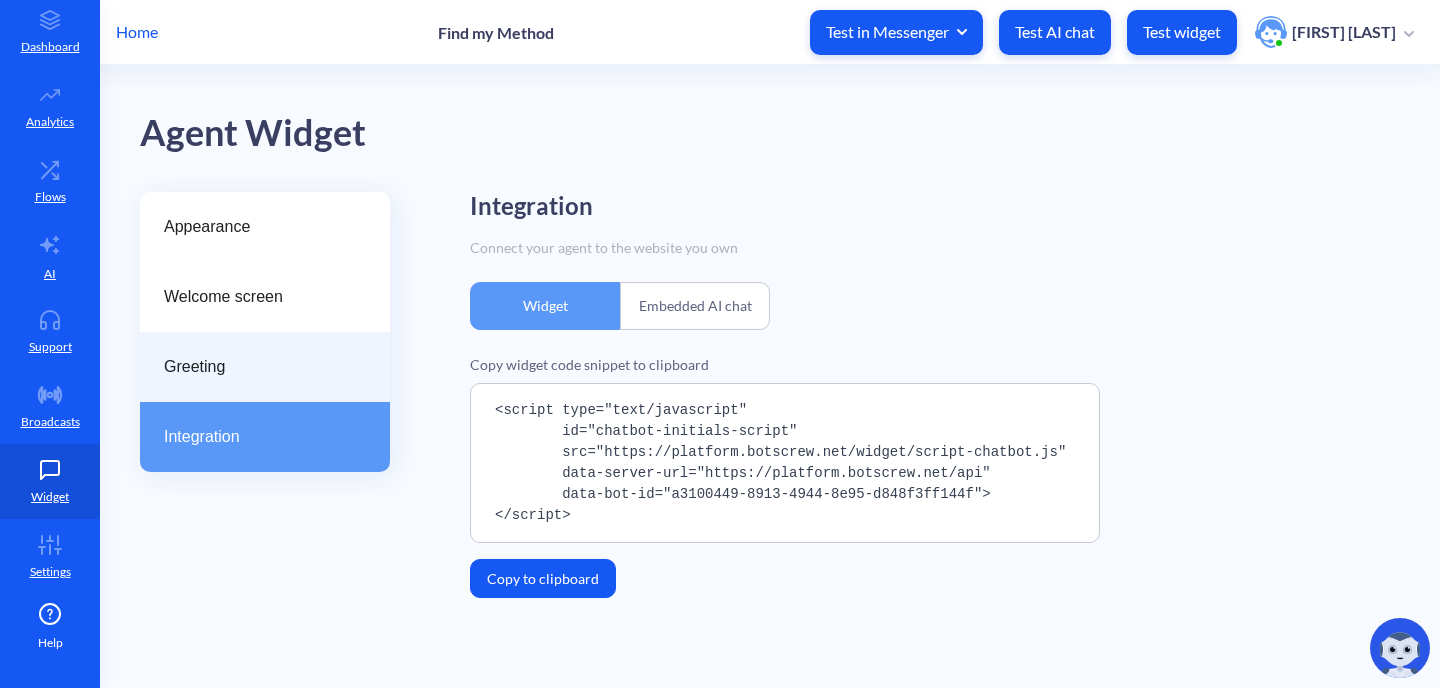 click on "Greeting" at bounding box center (257, 367) 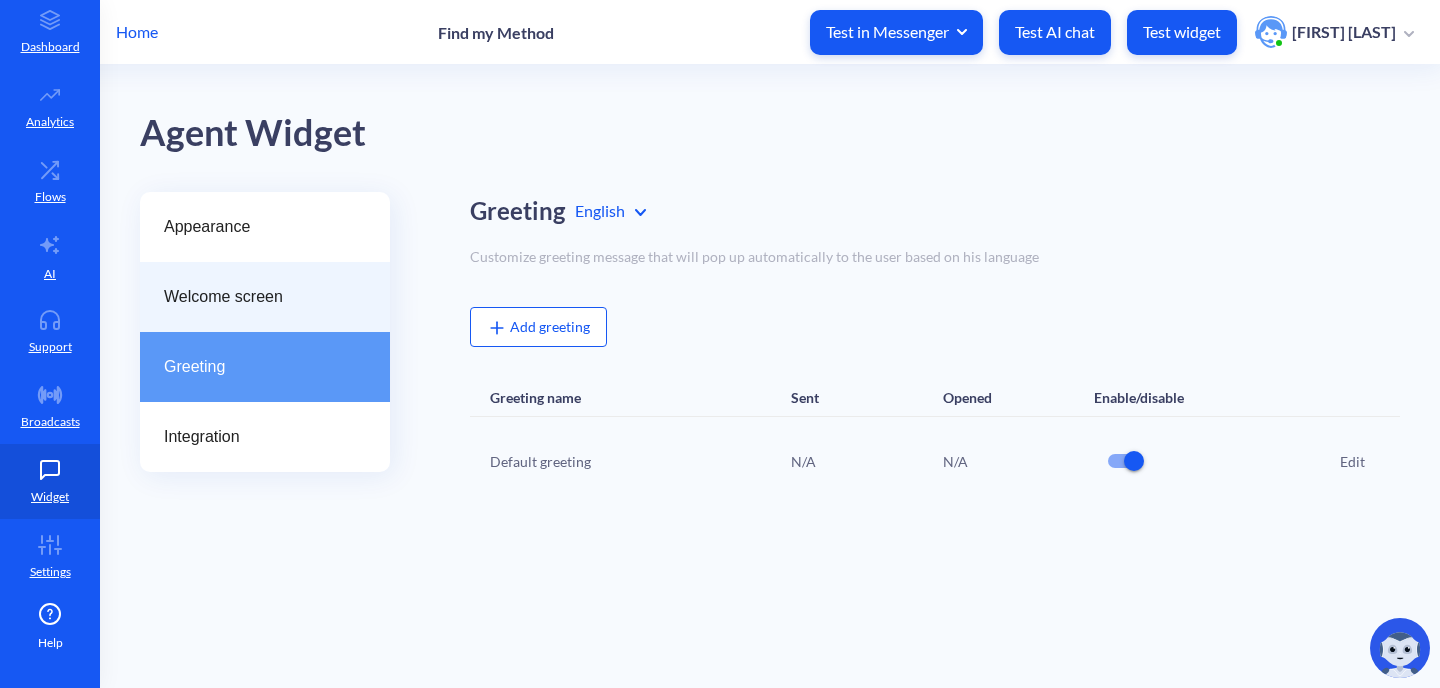 click on "Welcome screen" at bounding box center [257, 297] 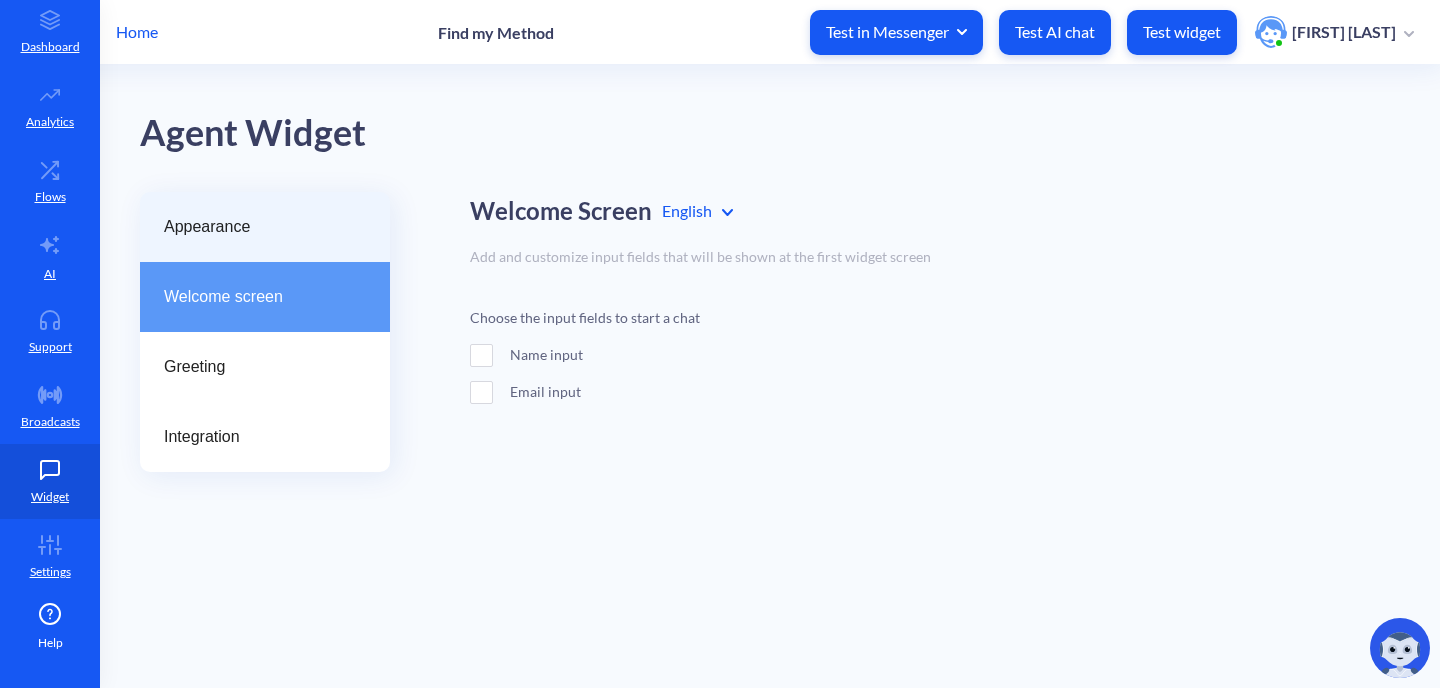 click on "Appearance" at bounding box center (265, 227) 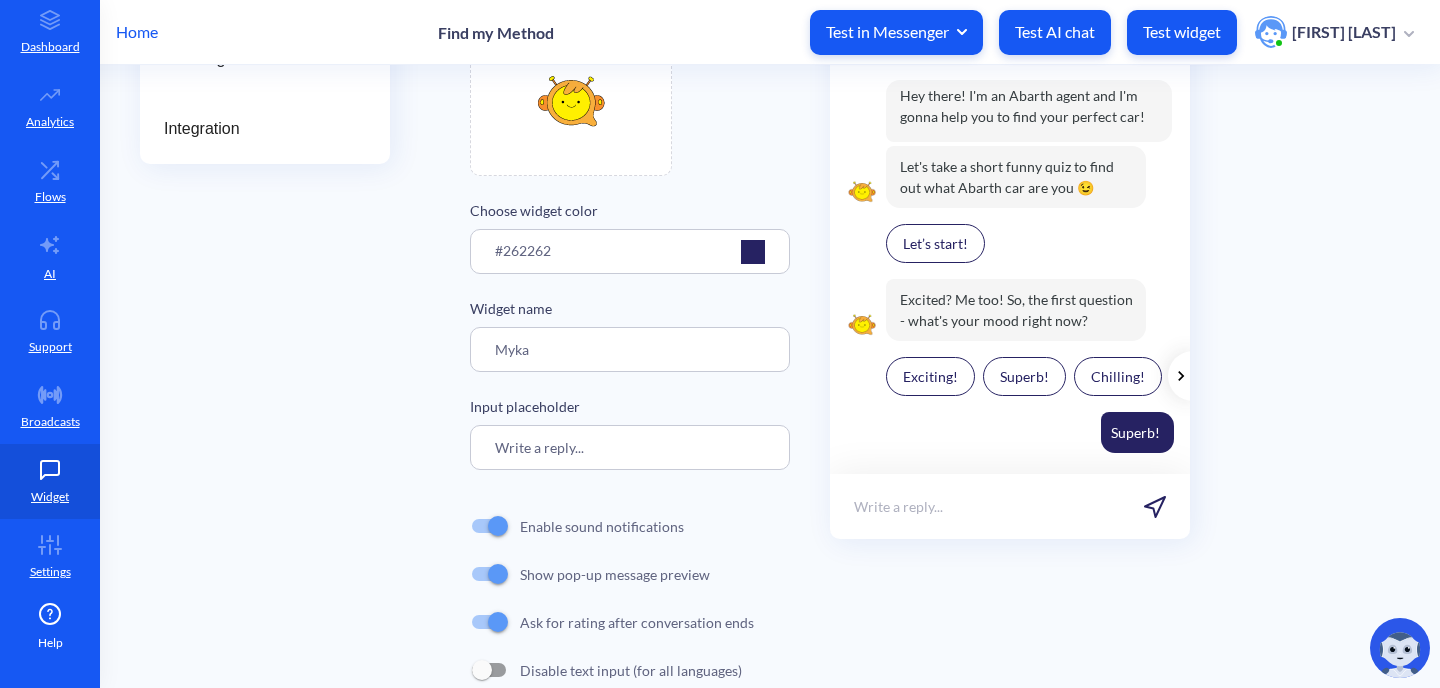scroll, scrollTop: 354, scrollLeft: 0, axis: vertical 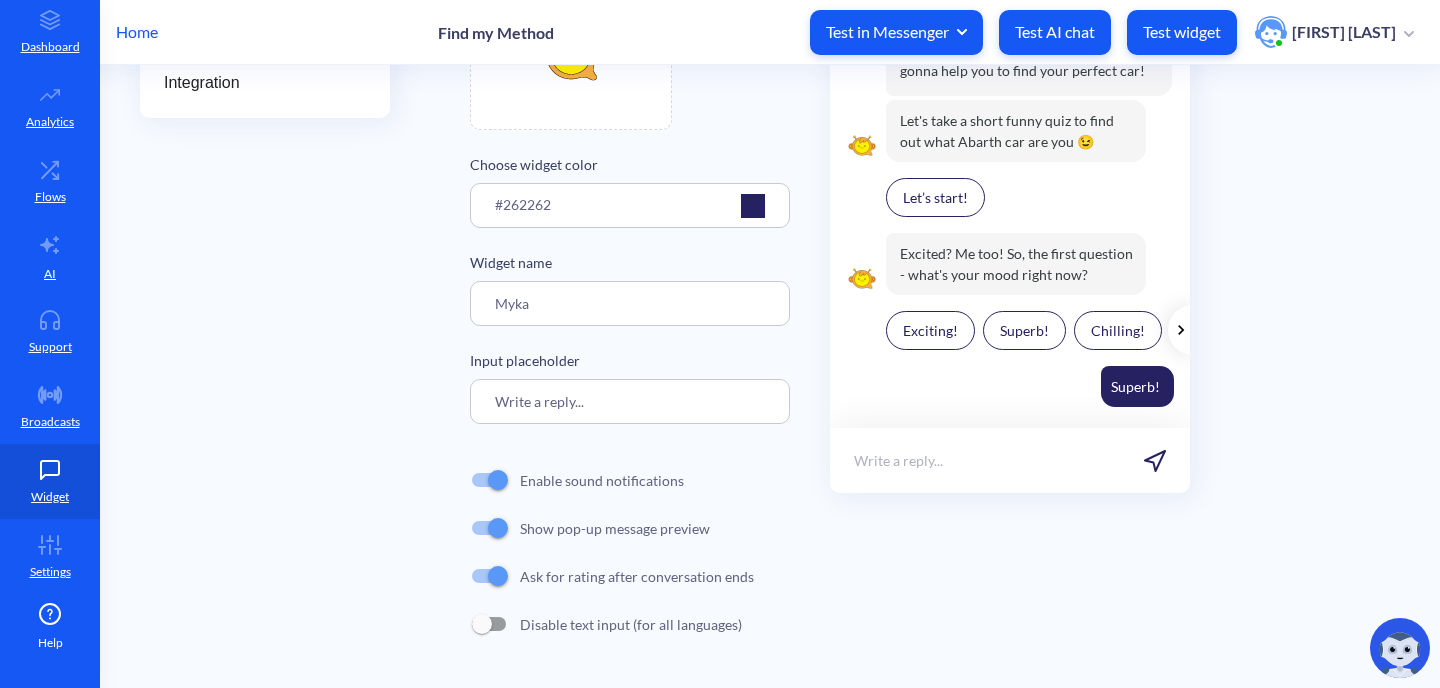 click at bounding box center (1400, 648) 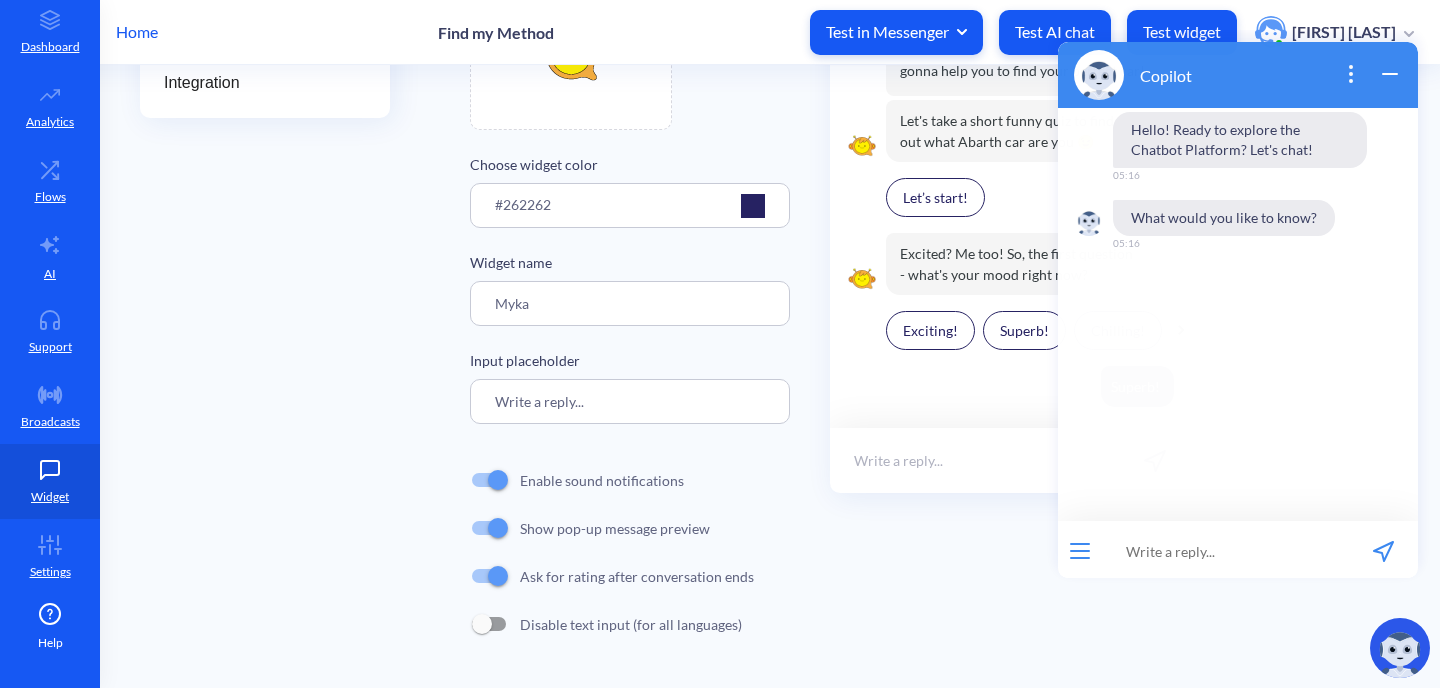 scroll, scrollTop: 3, scrollLeft: 0, axis: vertical 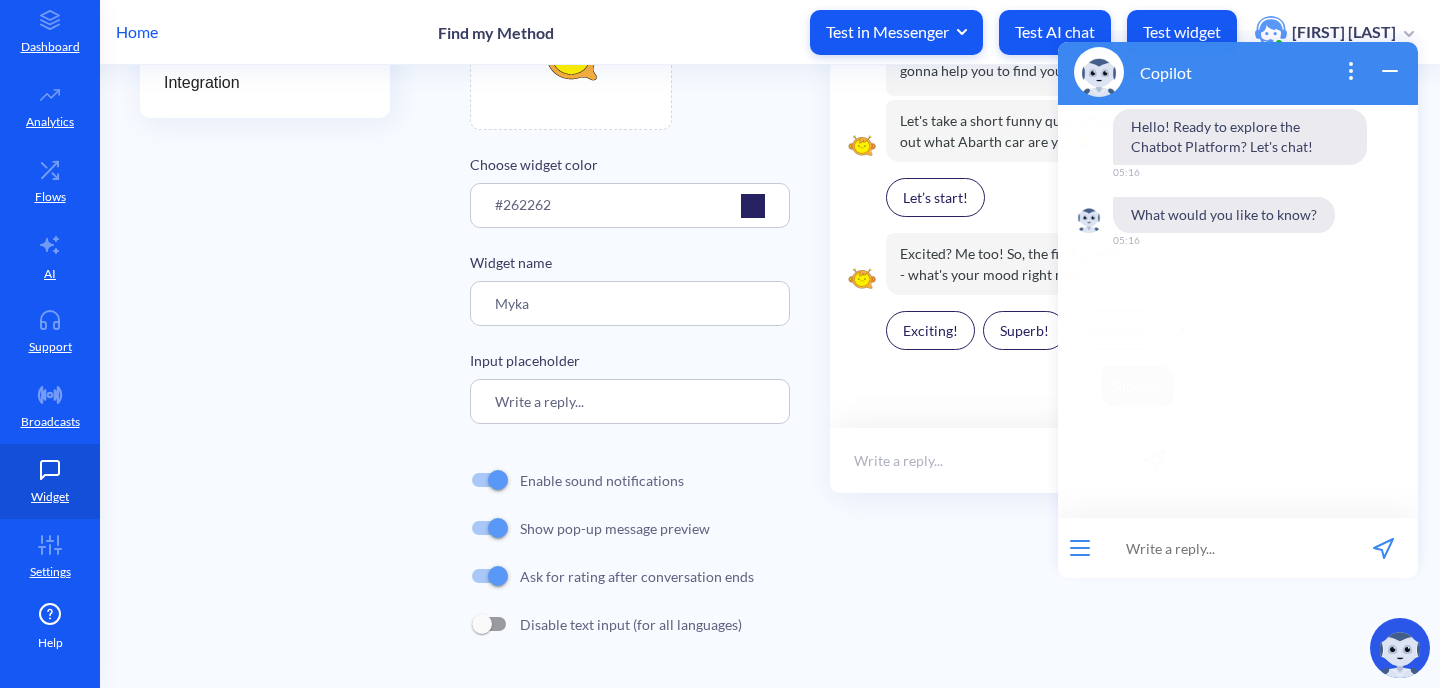 click 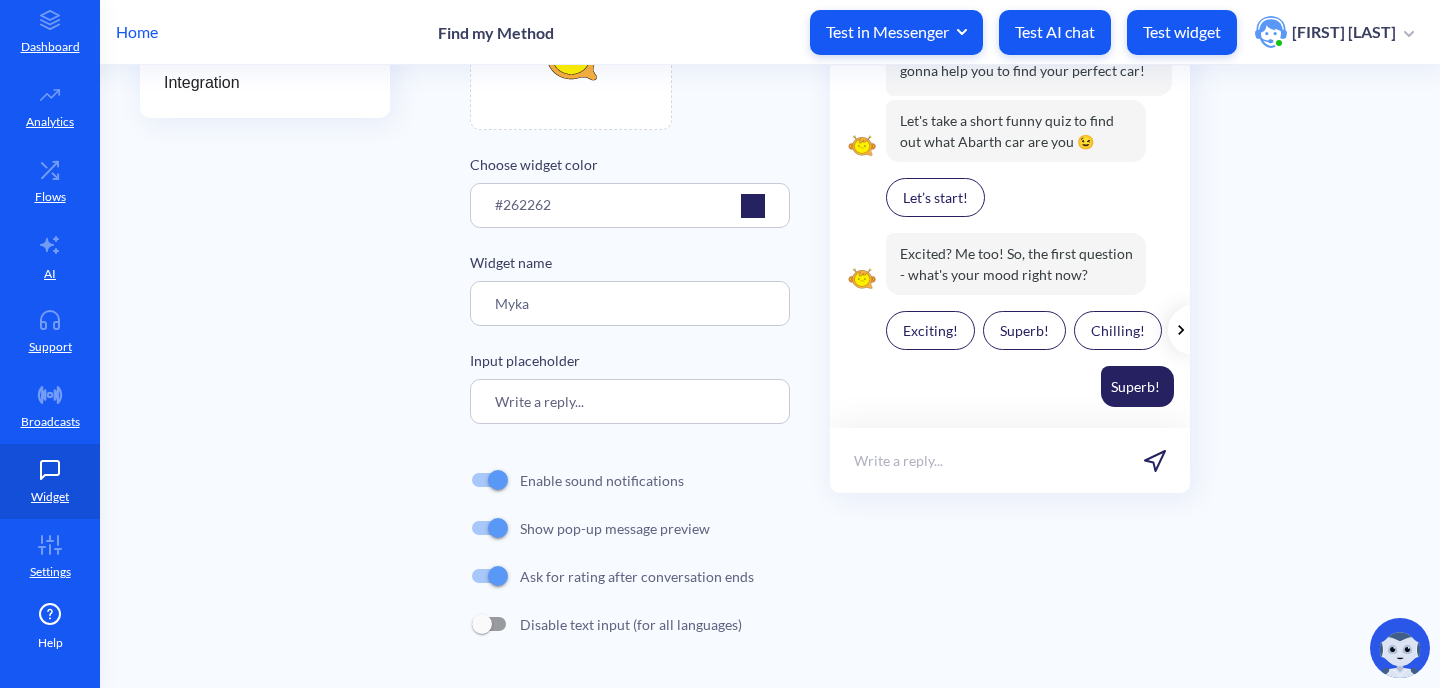 scroll, scrollTop: 0, scrollLeft: 0, axis: both 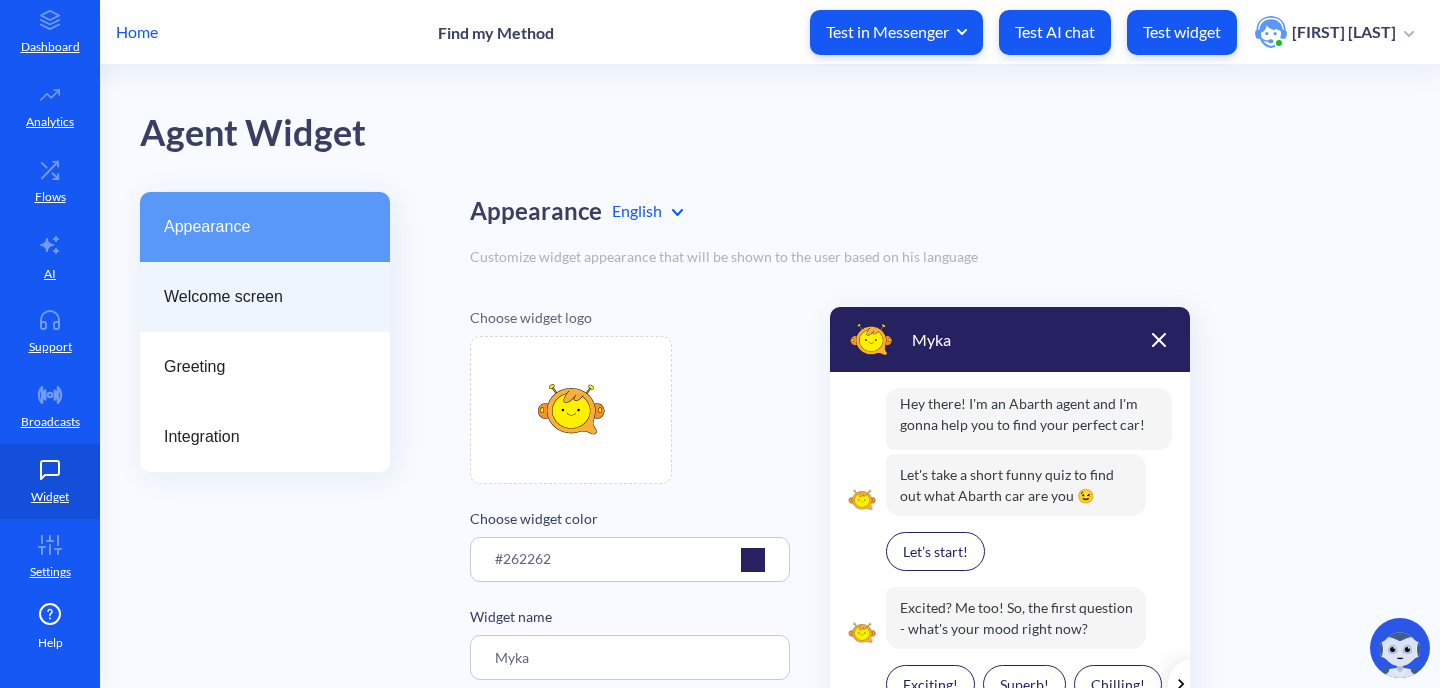 click on "Welcome screen" at bounding box center [265, 297] 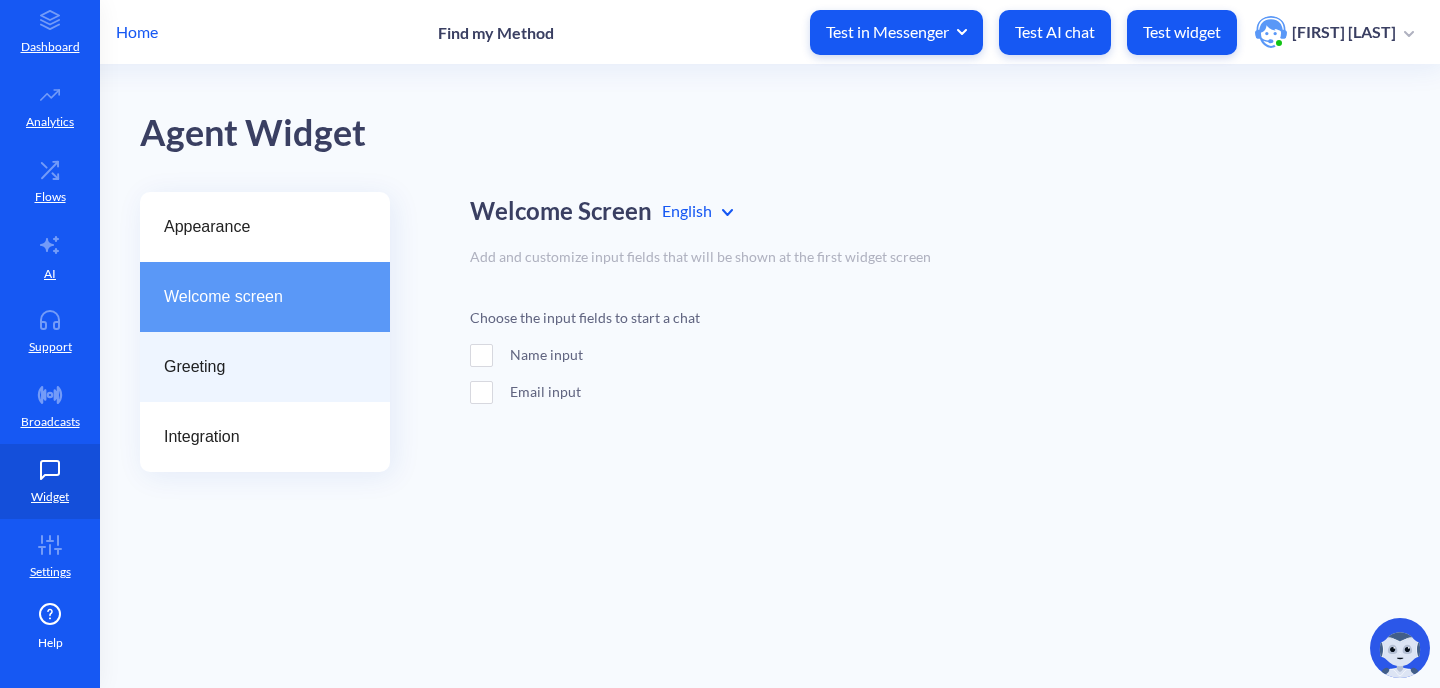 click on "Greeting" at bounding box center (257, 367) 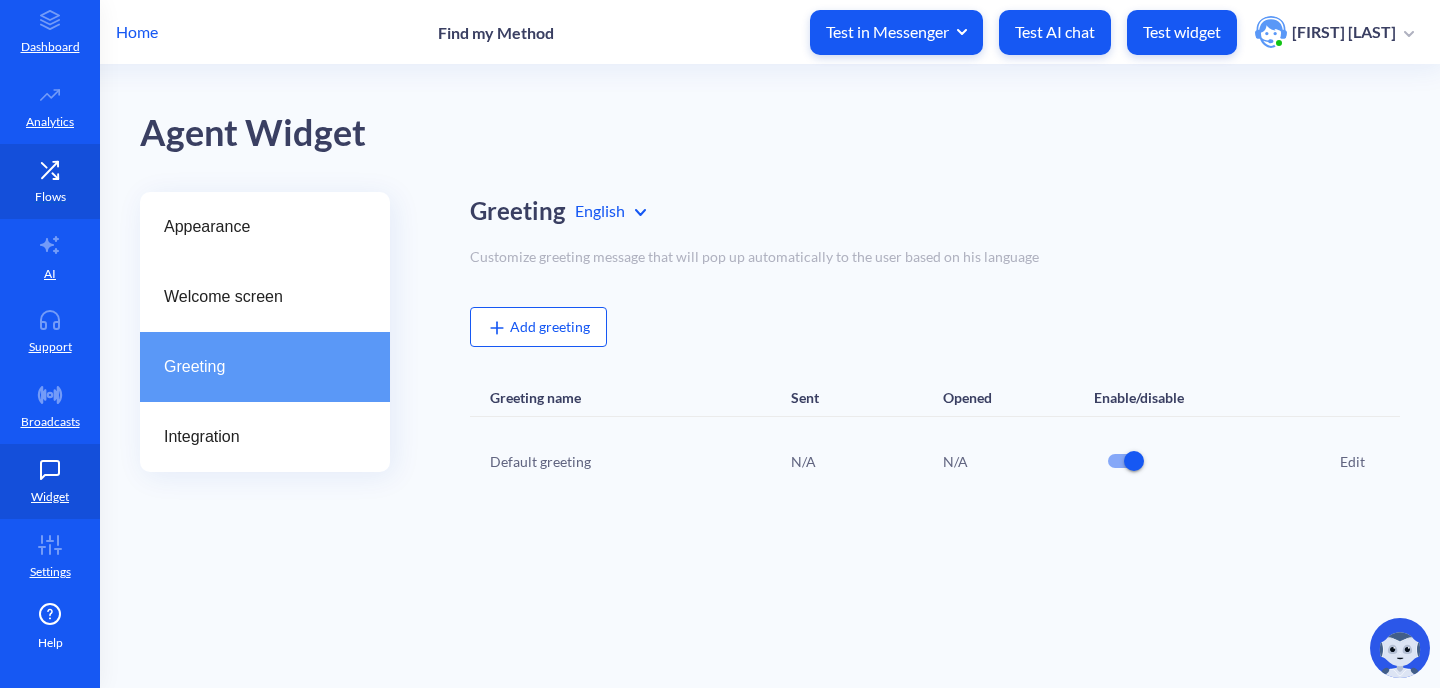 scroll, scrollTop: 0, scrollLeft: 0, axis: both 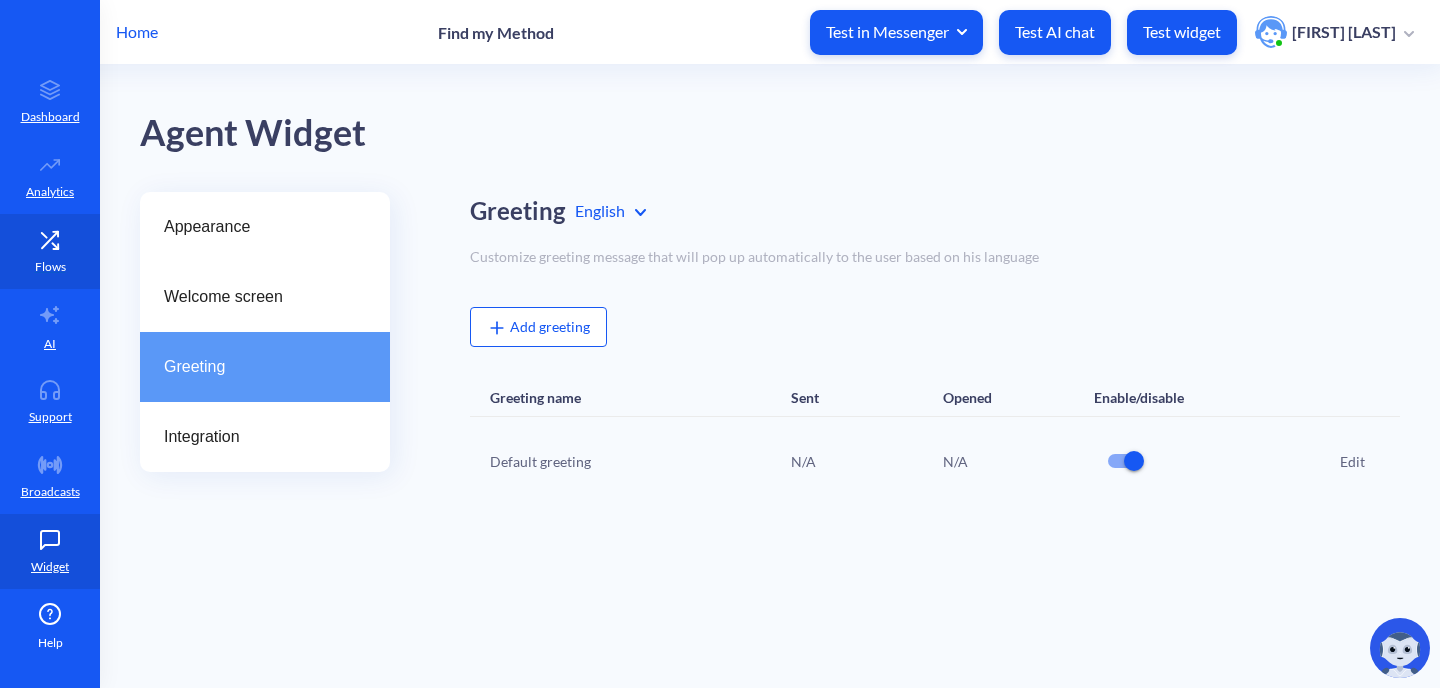 click on "Flows" at bounding box center (50, 251) 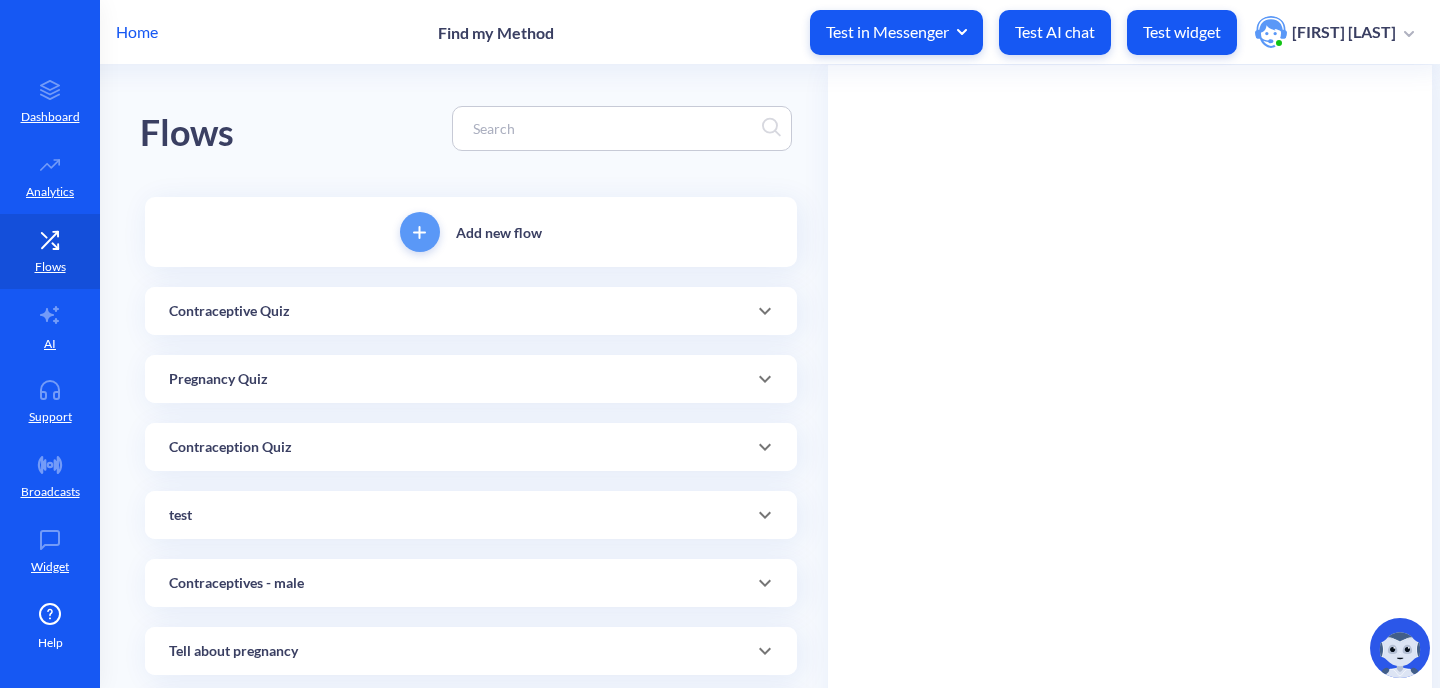 click at bounding box center [612, 128] 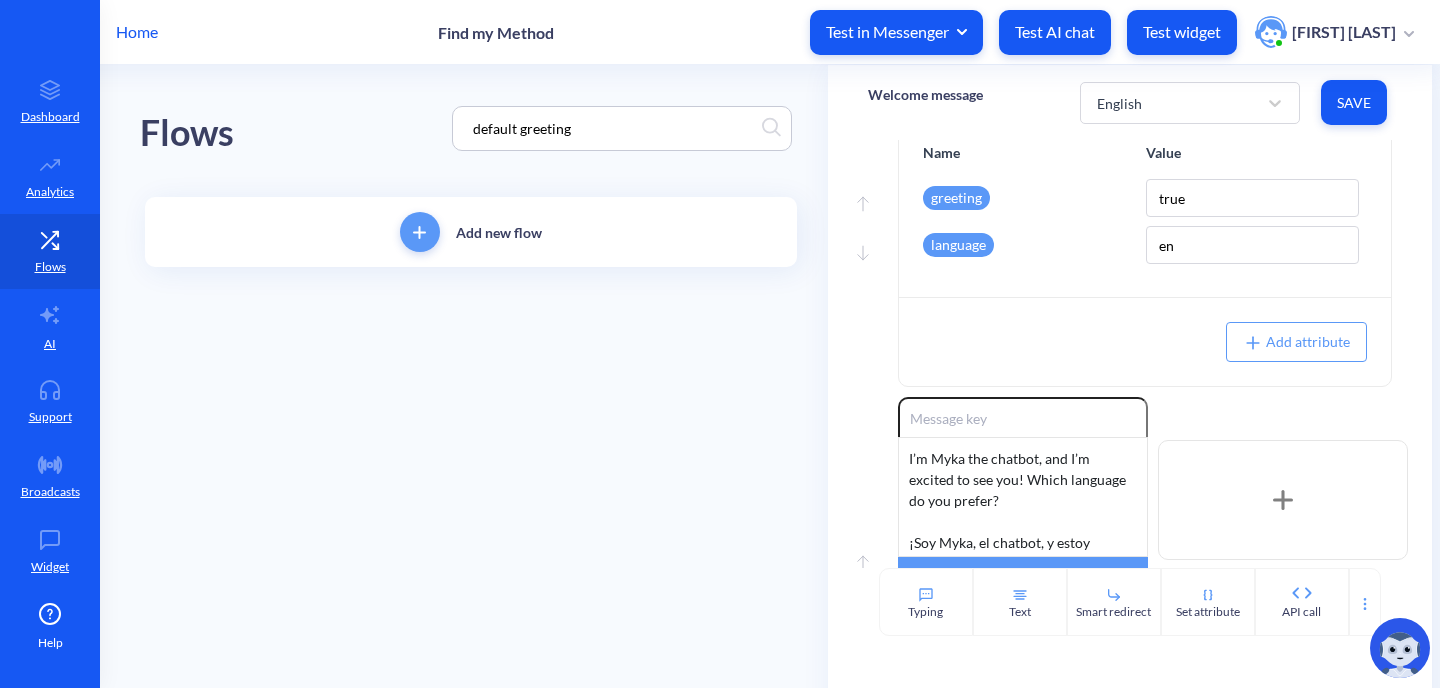 scroll, scrollTop: 355, scrollLeft: 0, axis: vertical 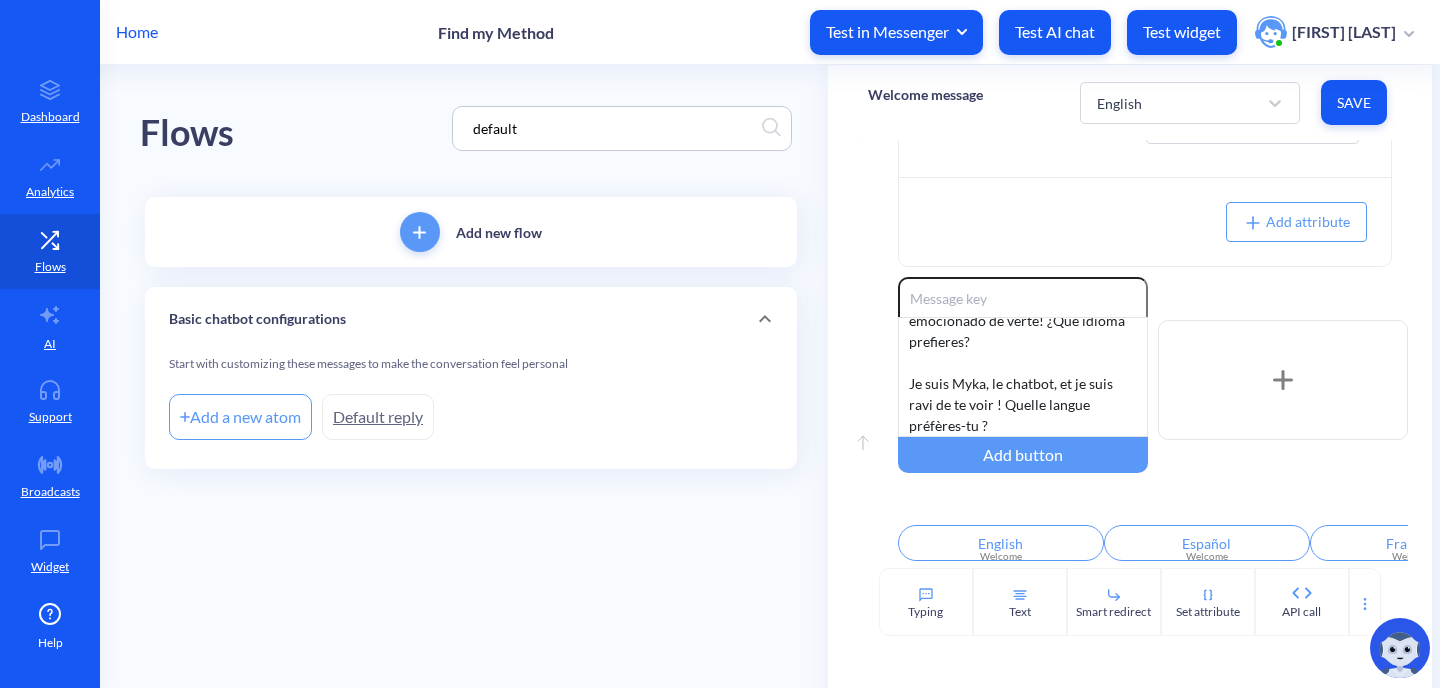 type on "default" 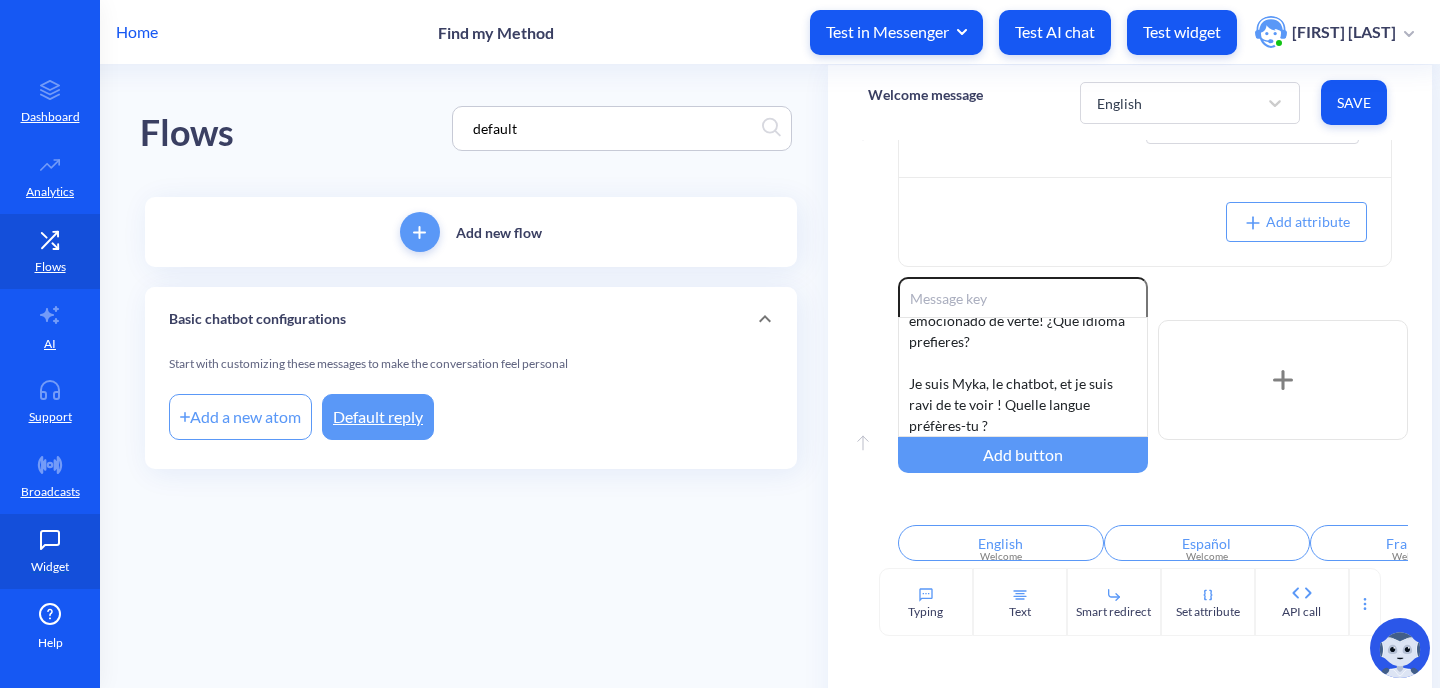 scroll, scrollTop: 70, scrollLeft: 0, axis: vertical 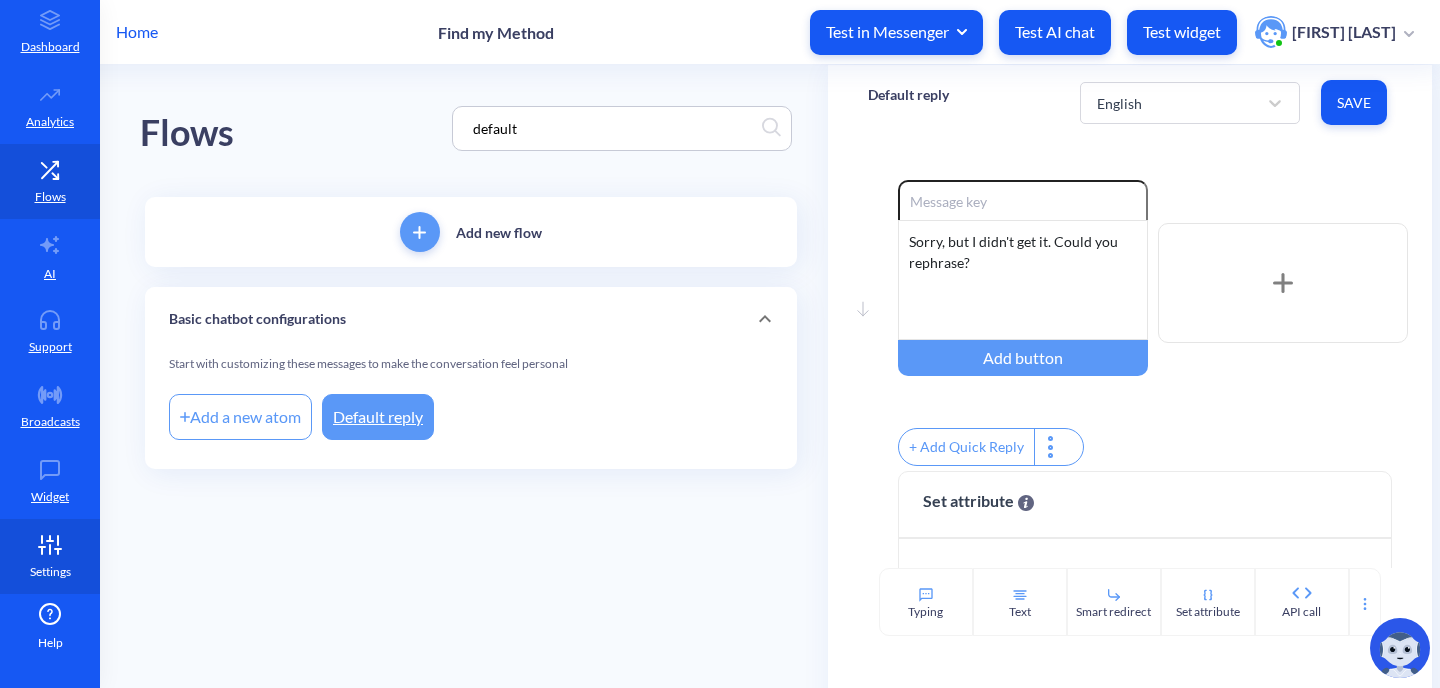 click on "Settings" at bounding box center (50, 556) 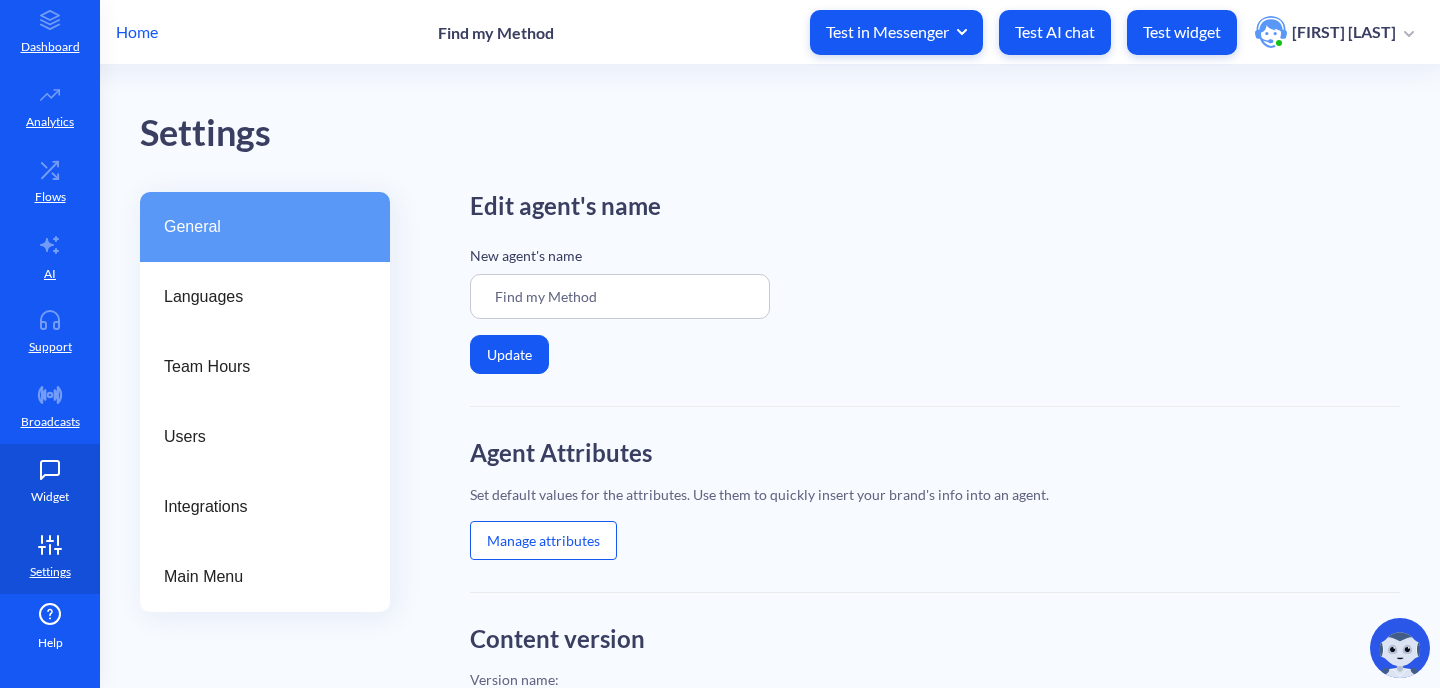 click 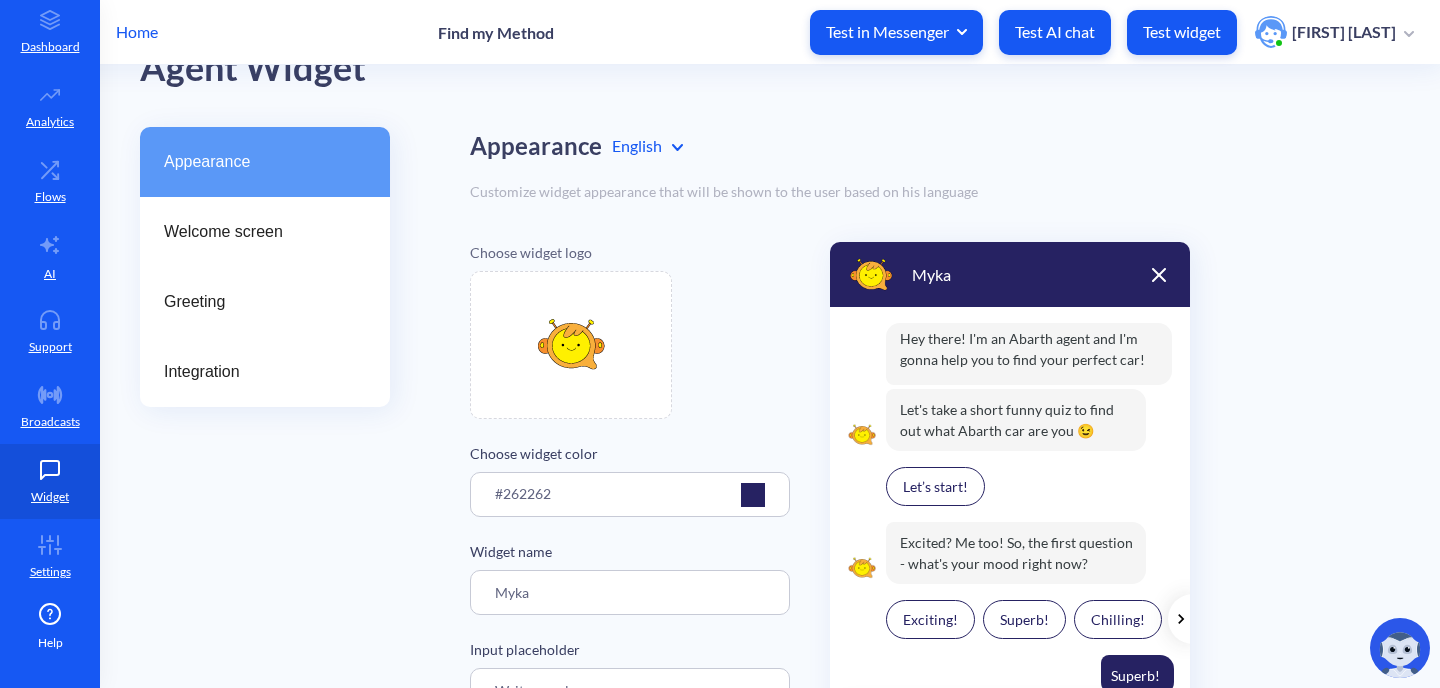 scroll, scrollTop: 53, scrollLeft: 0, axis: vertical 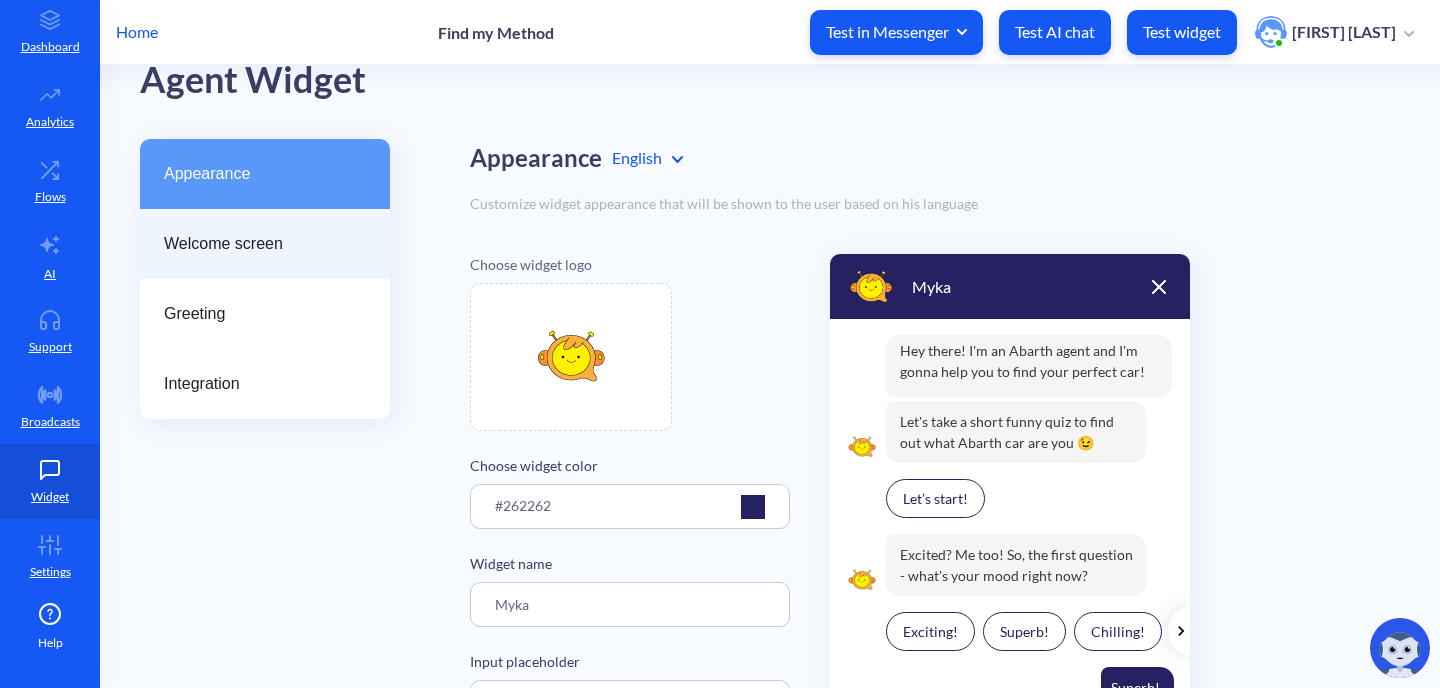 click on "Welcome screen" at bounding box center (257, 244) 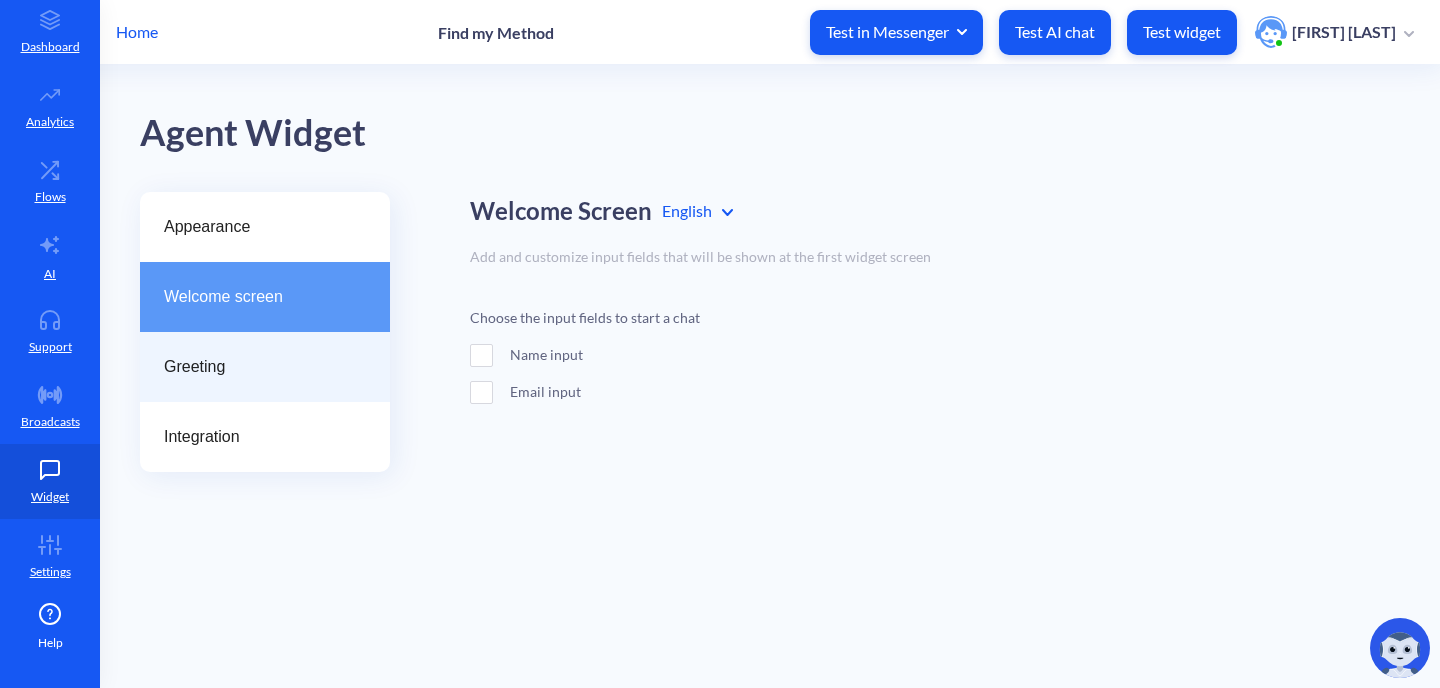 click on "Greeting" at bounding box center (265, 367) 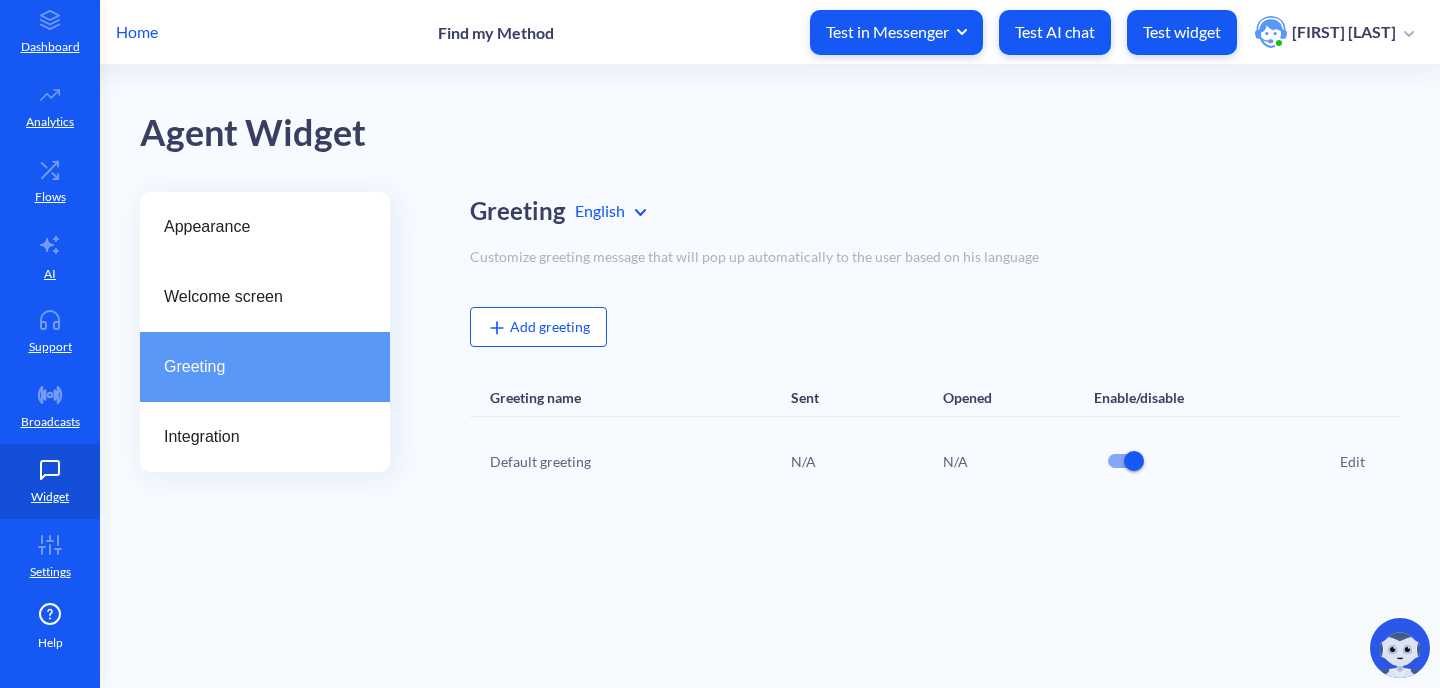 click on "Default greeting" at bounding box center [625, 461] 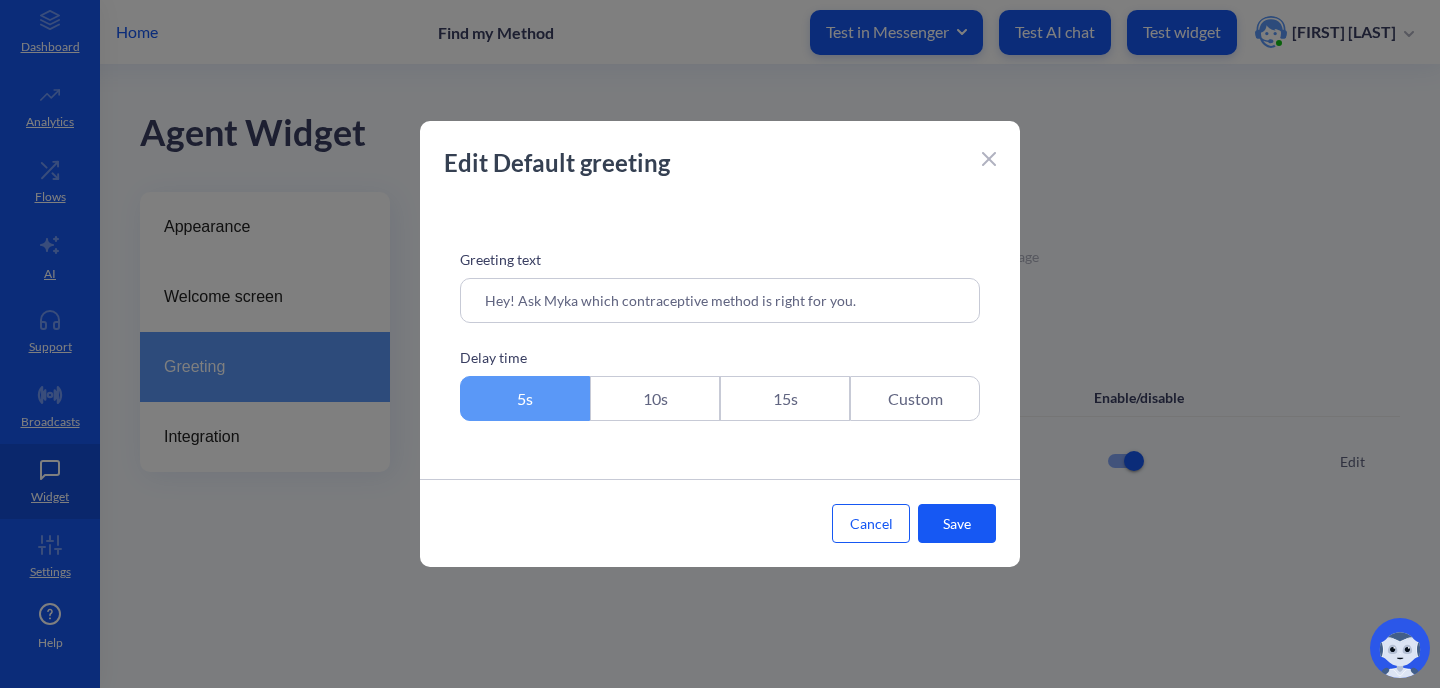click 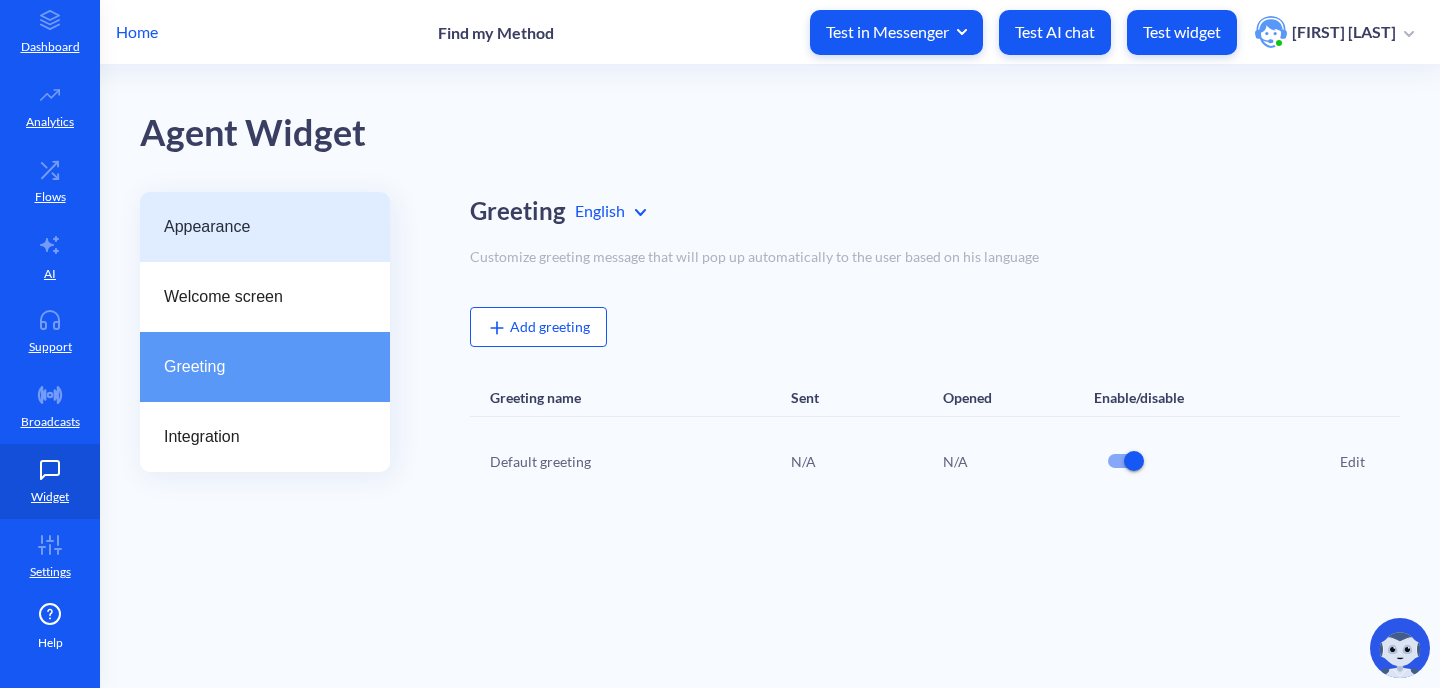 click on "Appearance" at bounding box center (257, 227) 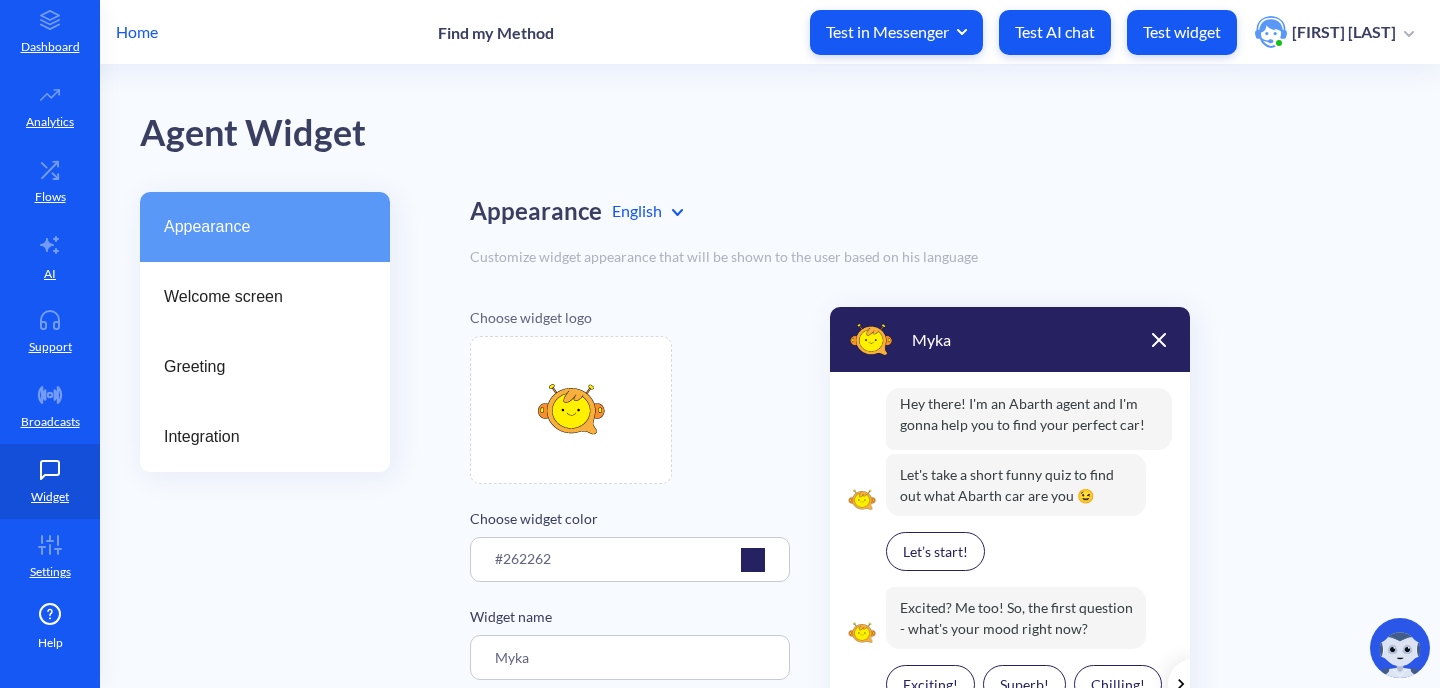 click at bounding box center (1400, 648) 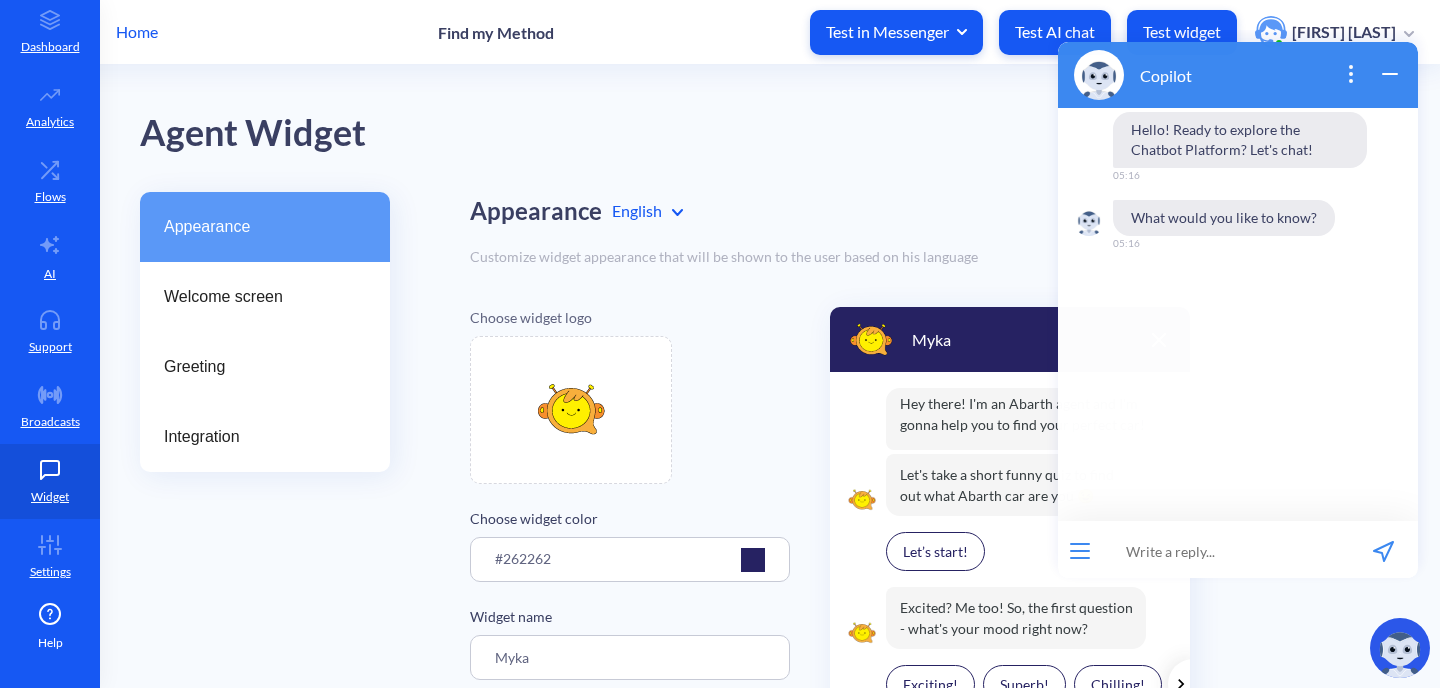 scroll, scrollTop: 3, scrollLeft: 0, axis: vertical 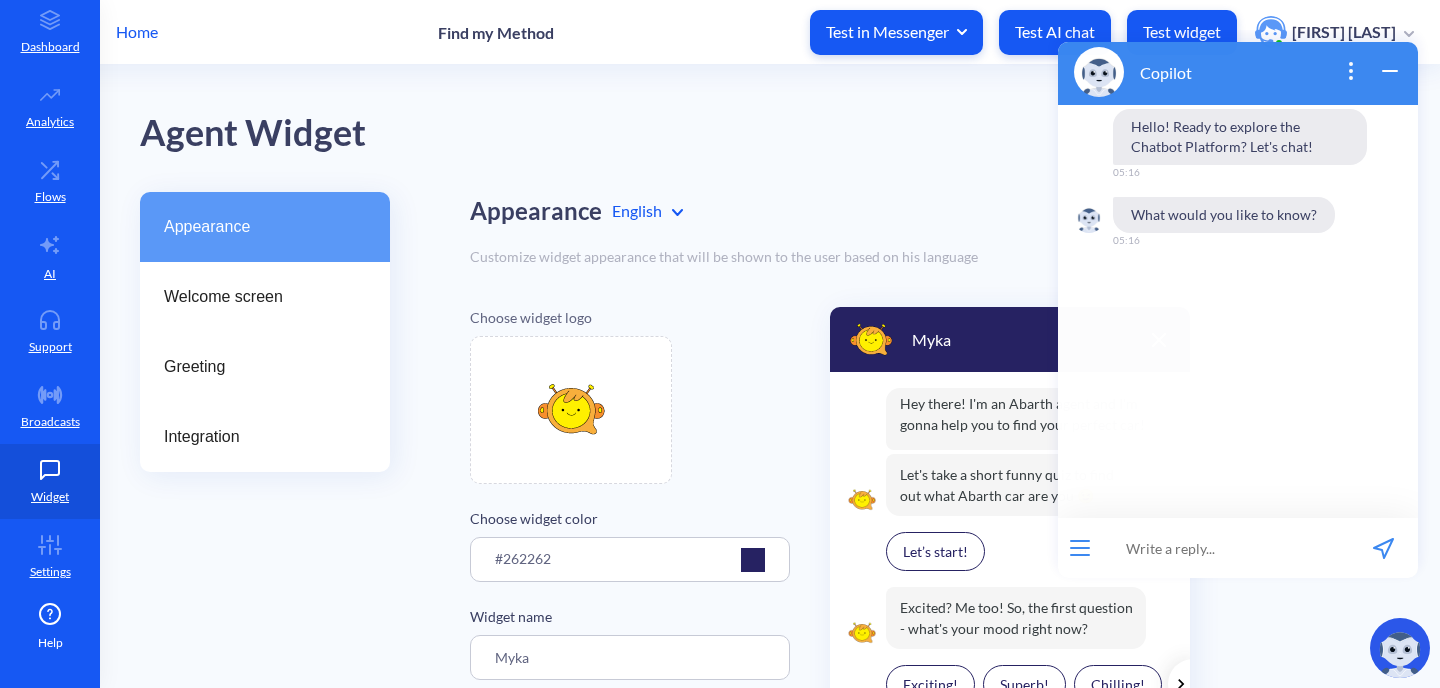 click on "Choose widget logo Choose widget color #262262 Widget name Myka Input placeholder Write a reply... Enable sound notifications Show pop-up message preview Ask for rating after conversation ends Disable text input (for all languages) Myka Hey there! I'm an Abarth agent and I'm gonna help you to find your perfect car! Let's take a short funny quiz to find out what Abarth car are you 😉 Let’s start! Excited? Me too! So, the first question - what's your mood right now? Exciting! Superb! Chilling! Chilling! Superb! Write a reply..." at bounding box center [935, 654] 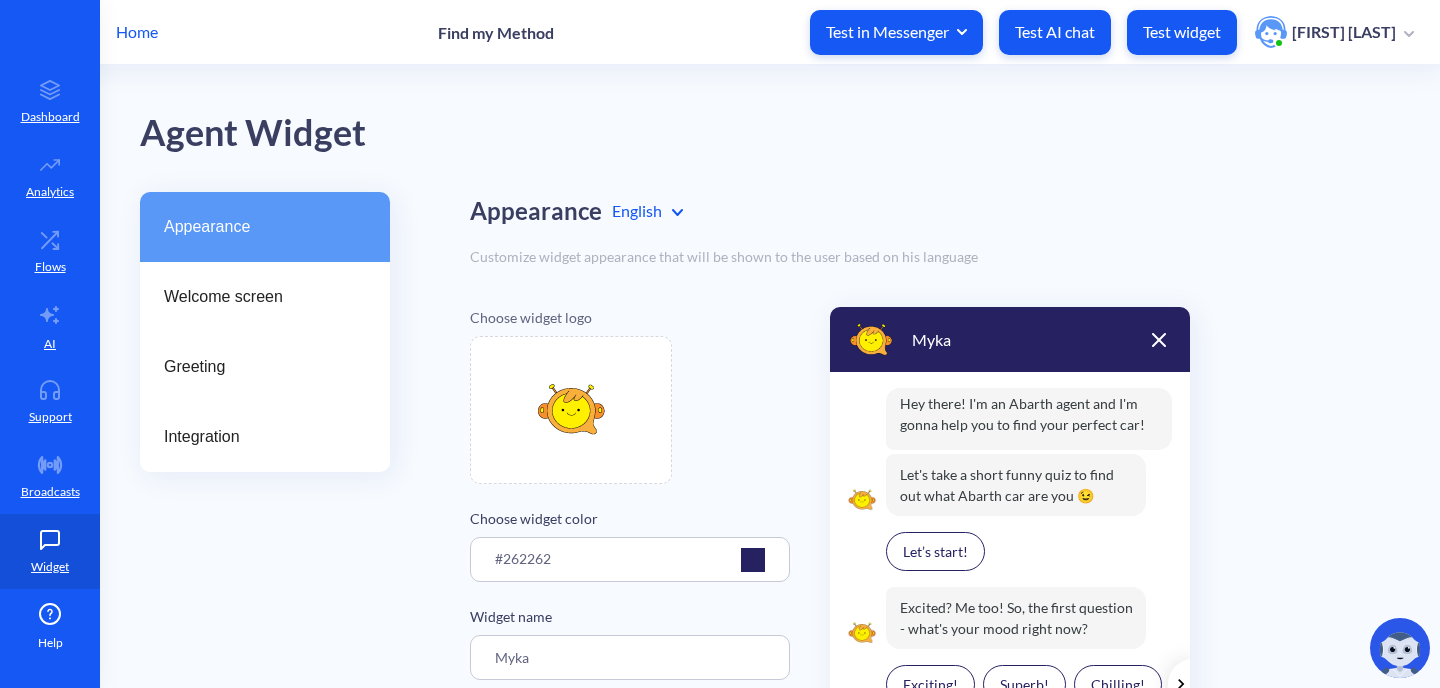 scroll, scrollTop: 0, scrollLeft: 0, axis: both 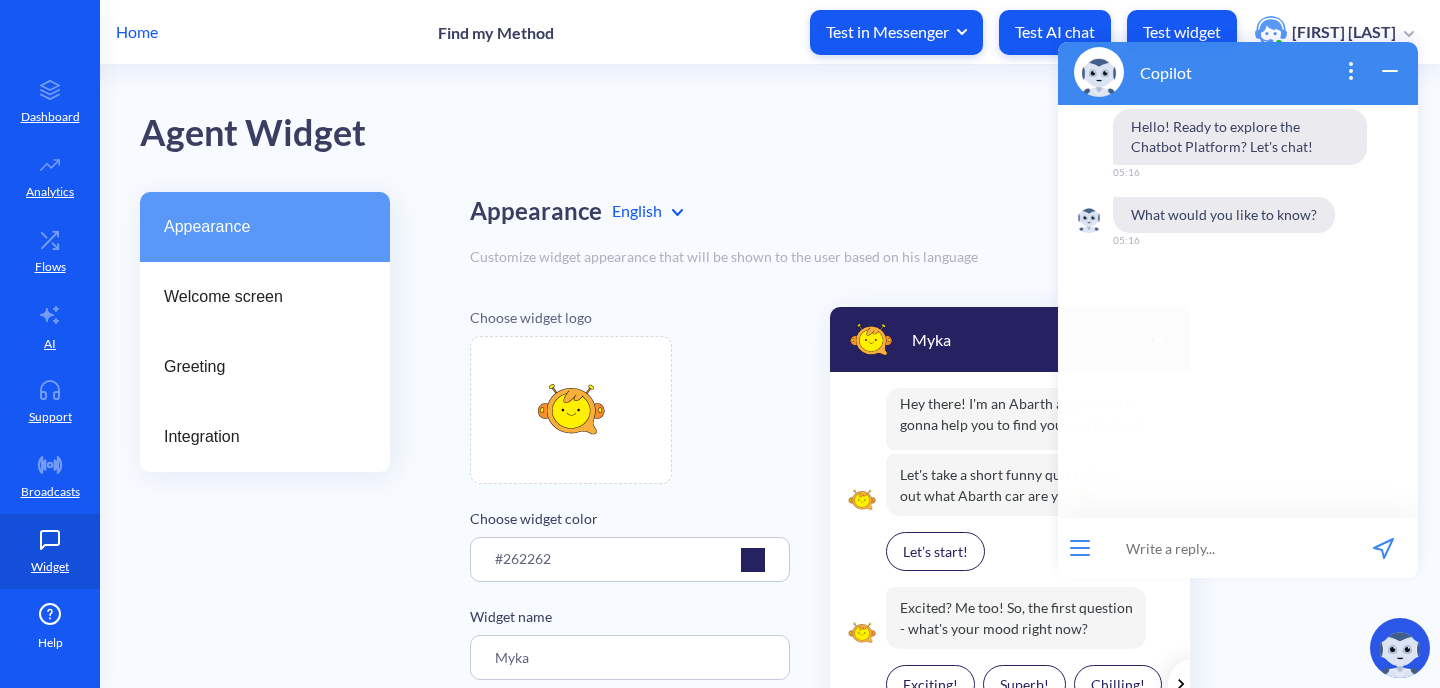 click 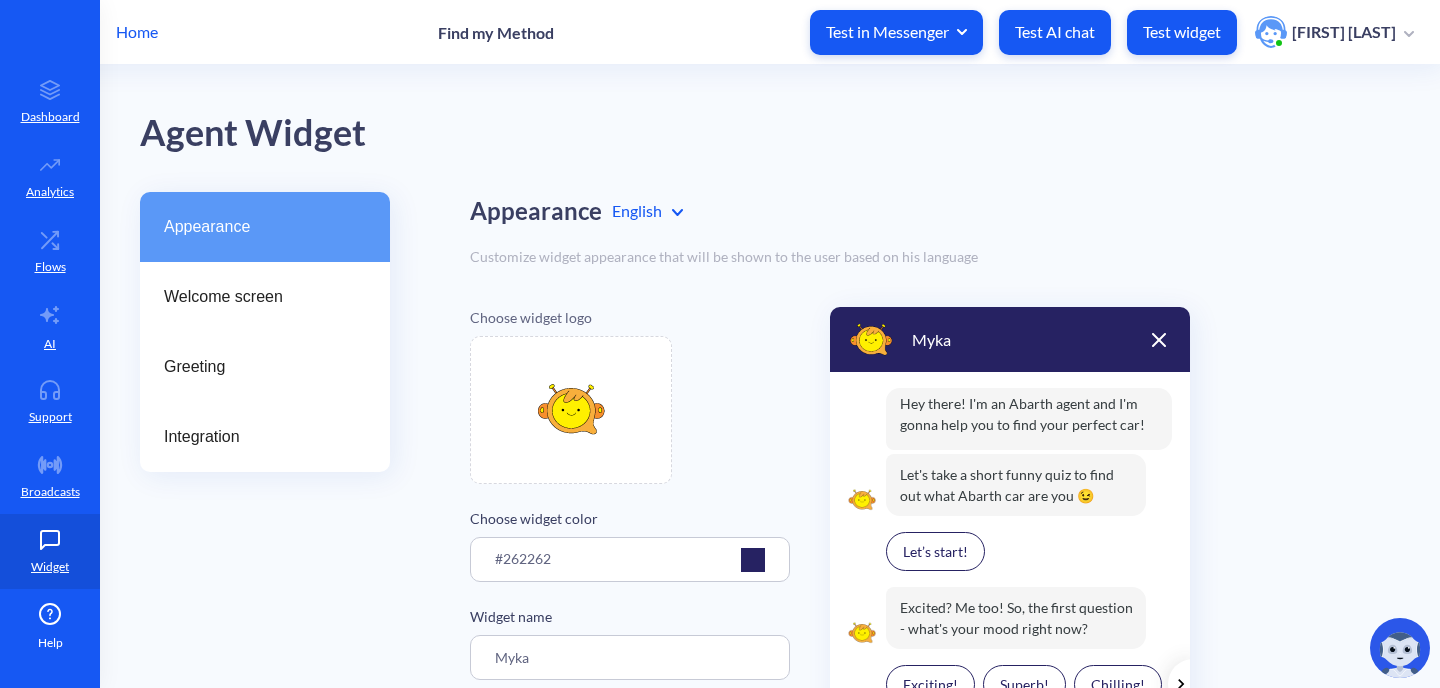 scroll, scrollTop: 0, scrollLeft: 0, axis: both 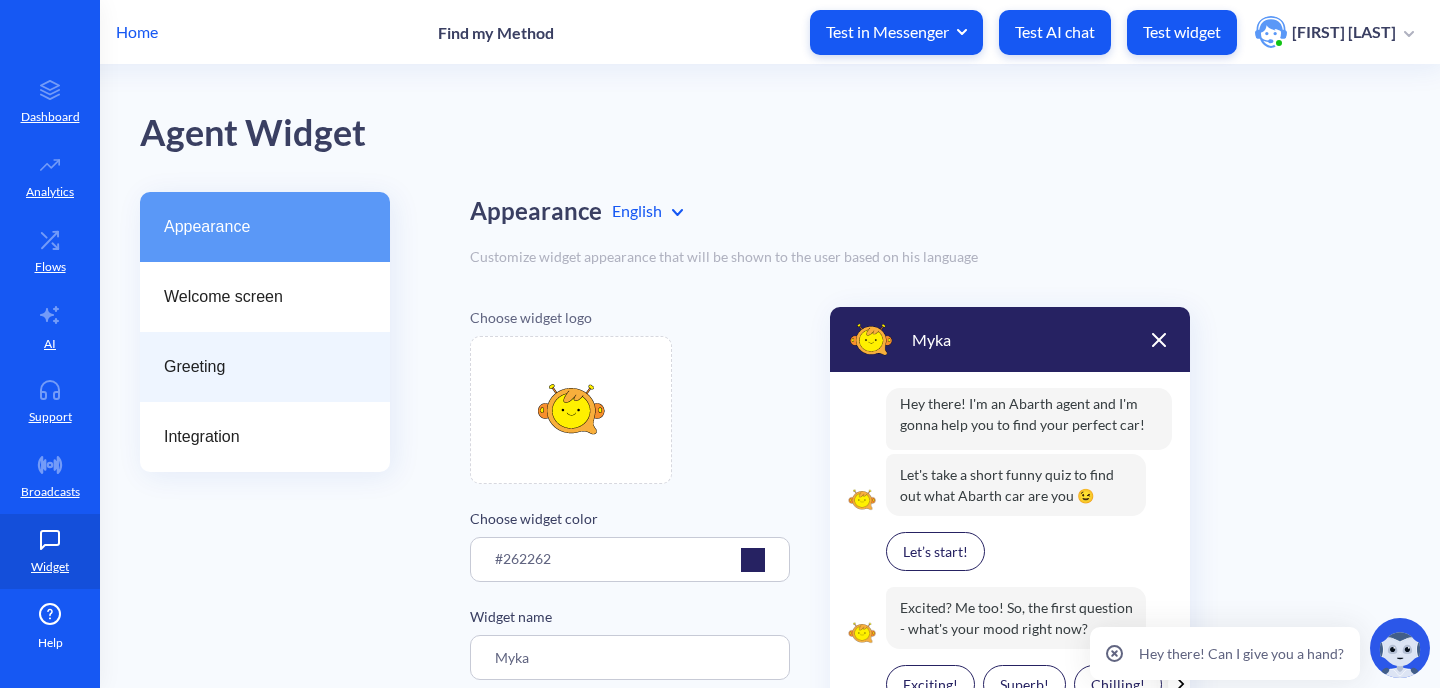 click on "Greeting" at bounding box center (257, 367) 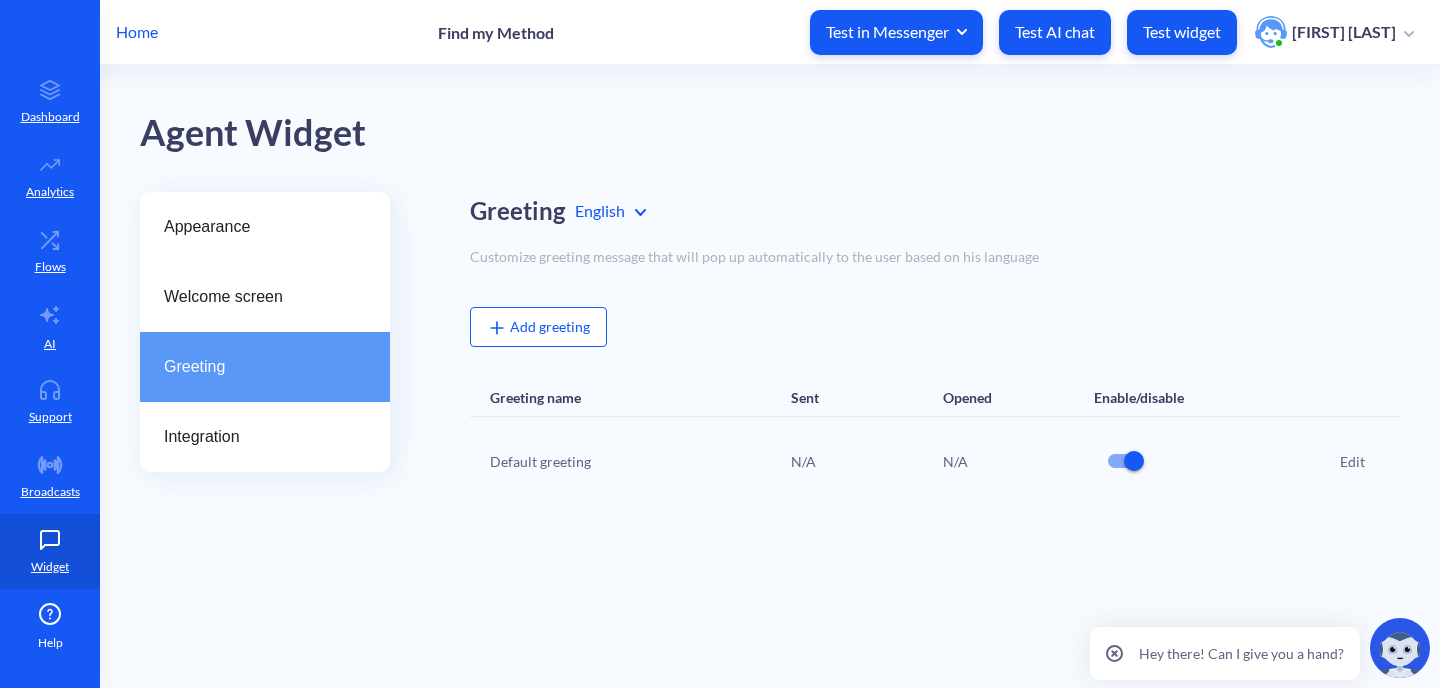 click on "Edit" at bounding box center (1352, 461) 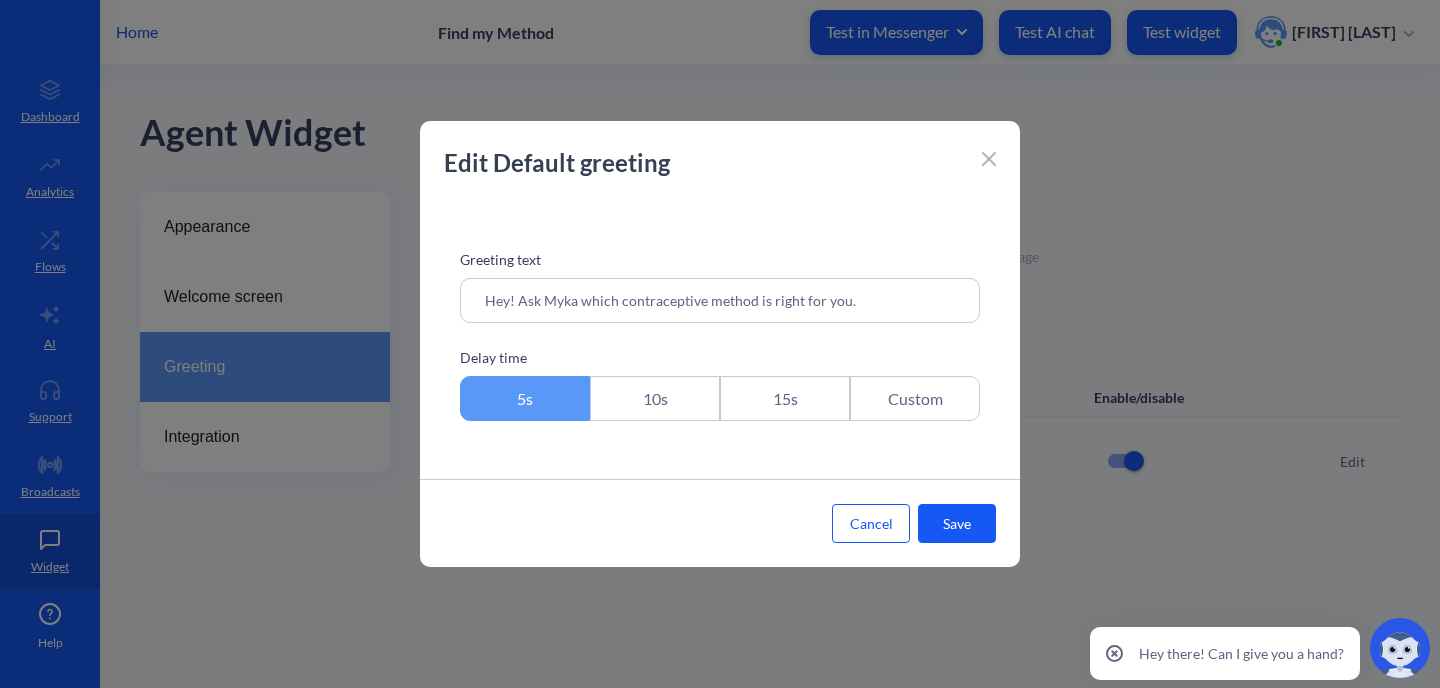 click at bounding box center (989, 157) 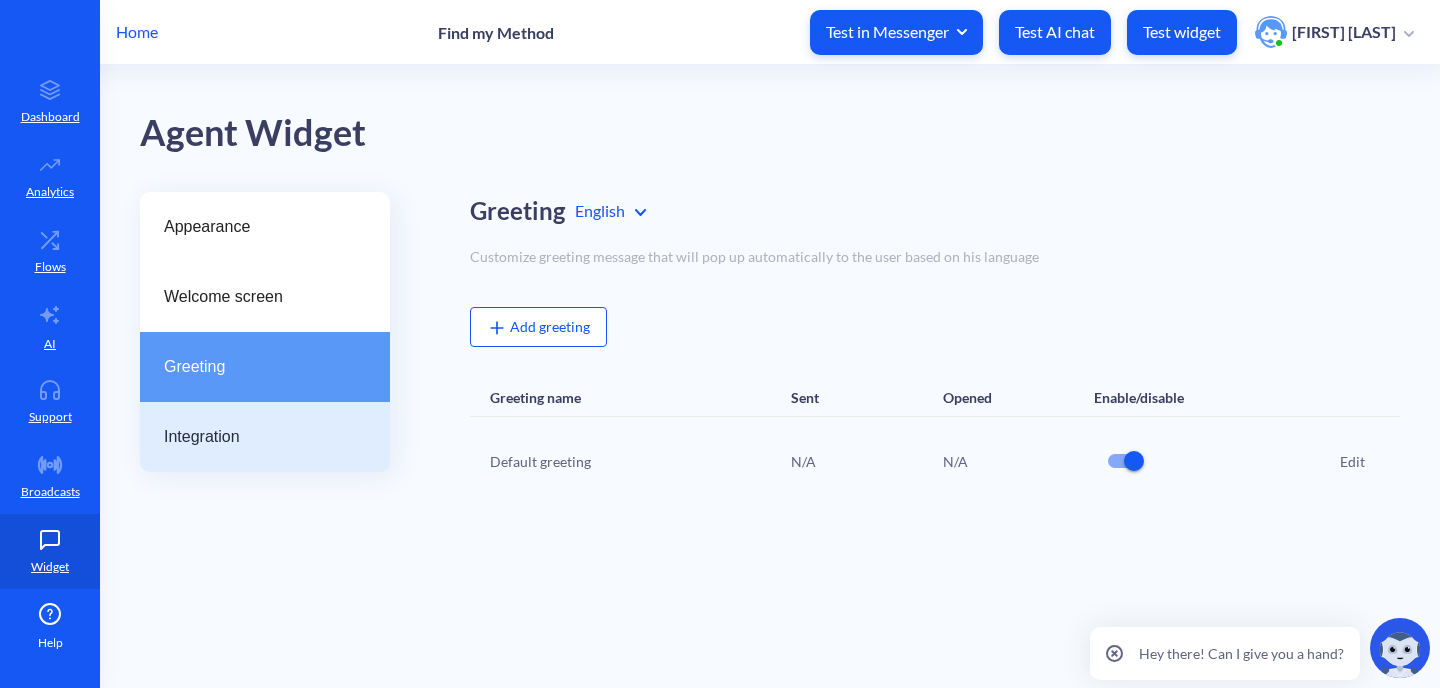 click on "Integration" at bounding box center (257, 437) 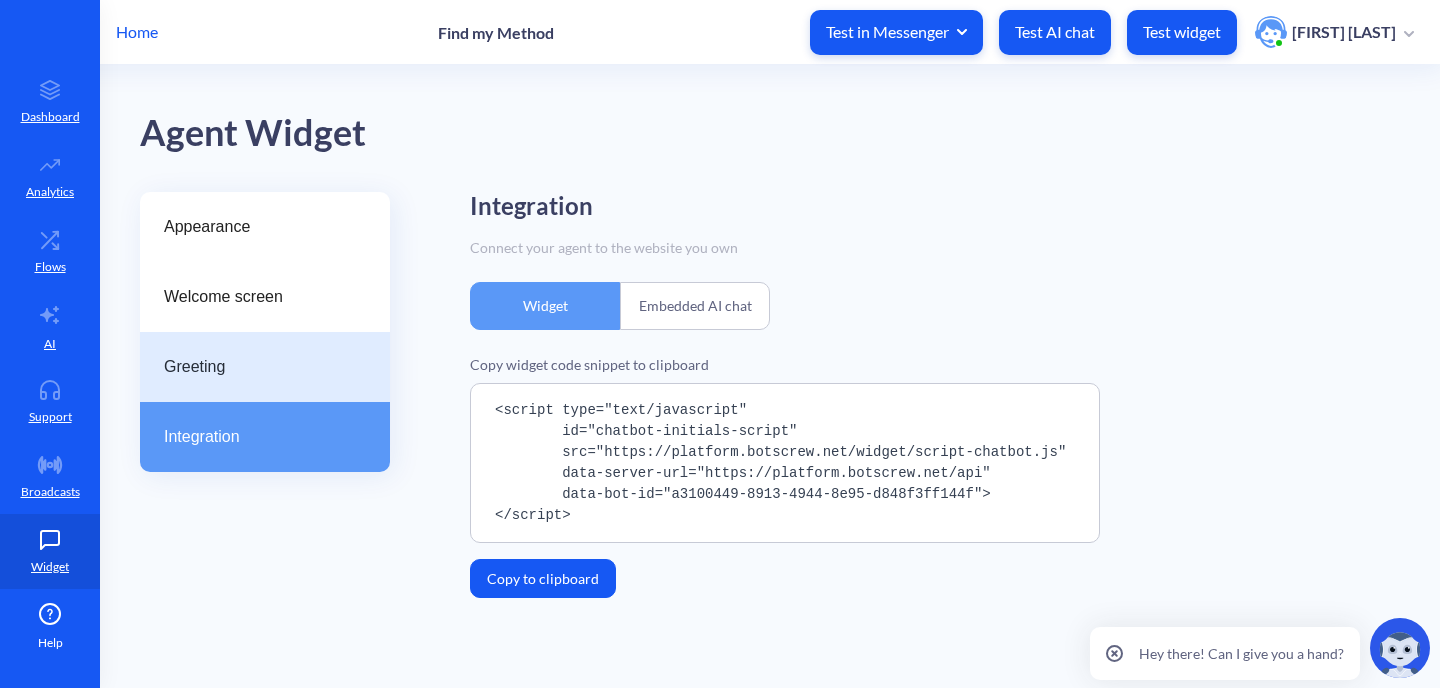 click on "Greeting" at bounding box center [257, 367] 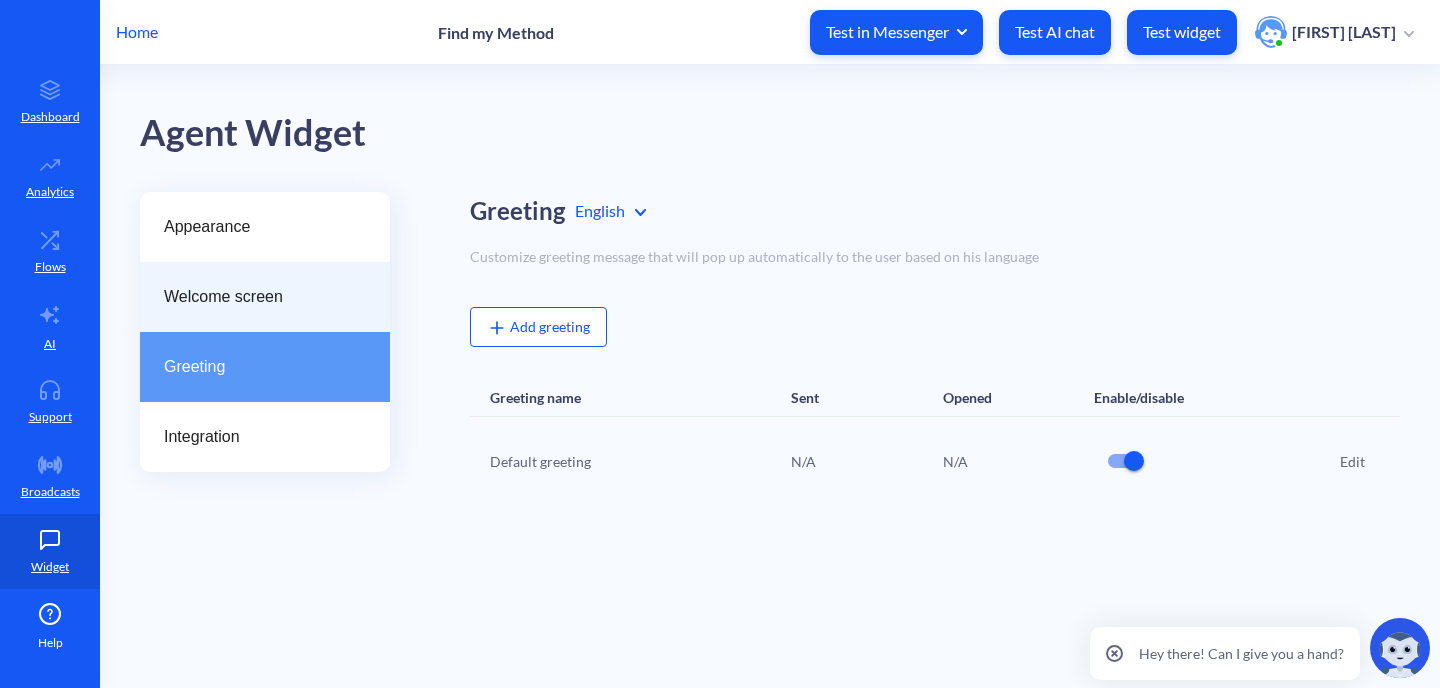 click on "Welcome screen" at bounding box center (257, 297) 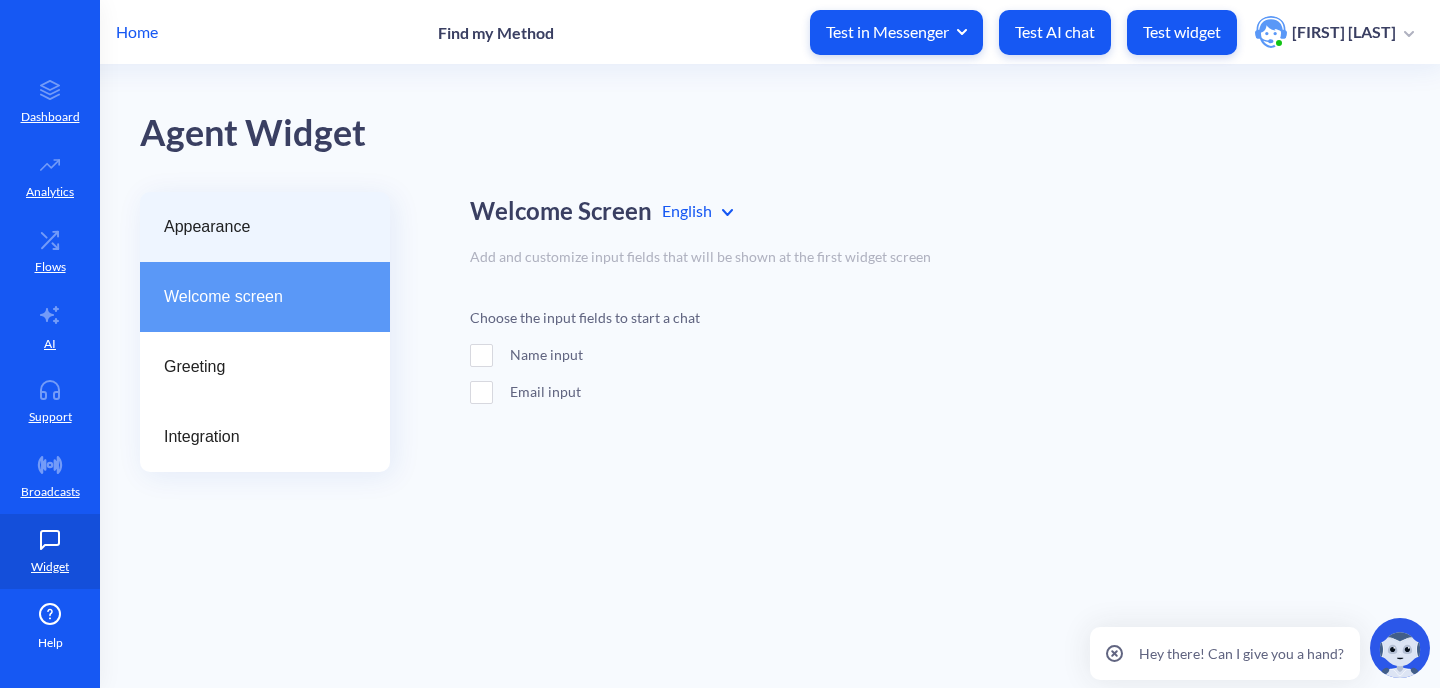 click on "Appearance" at bounding box center (257, 227) 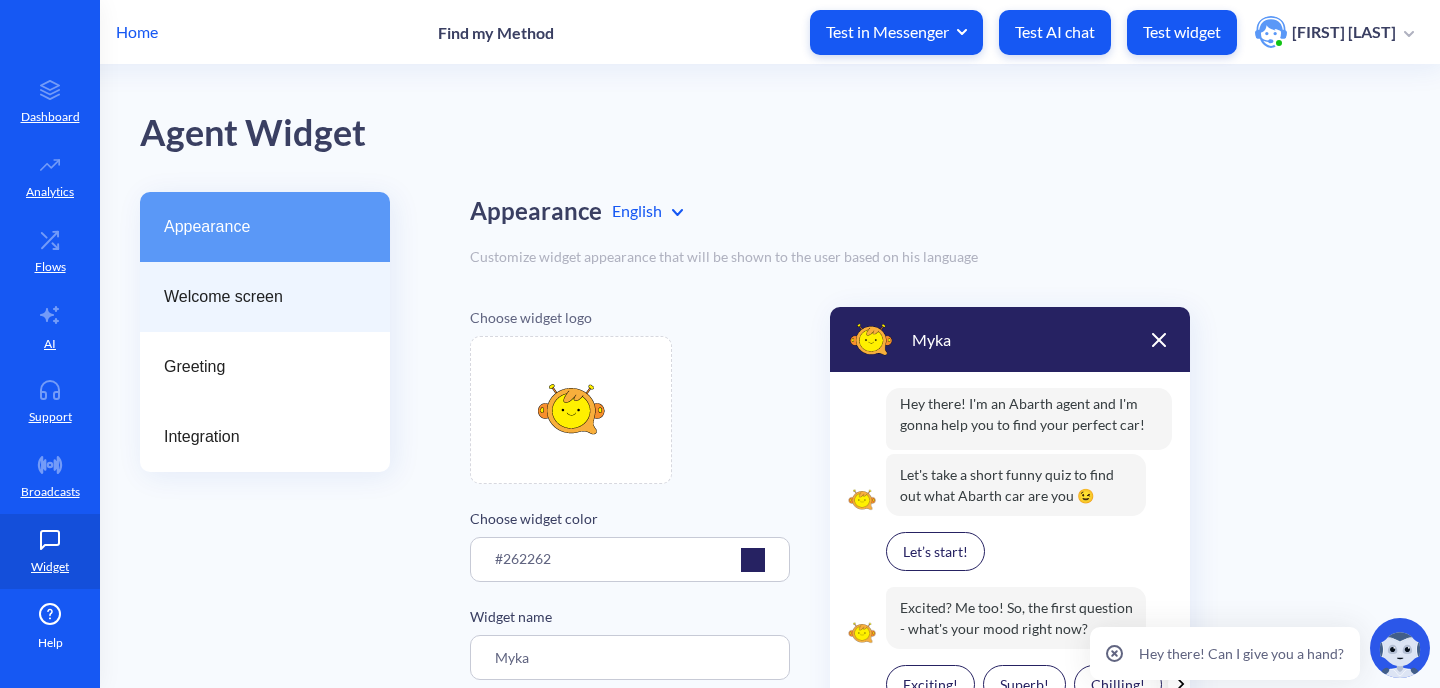 click on "Welcome screen" at bounding box center [265, 297] 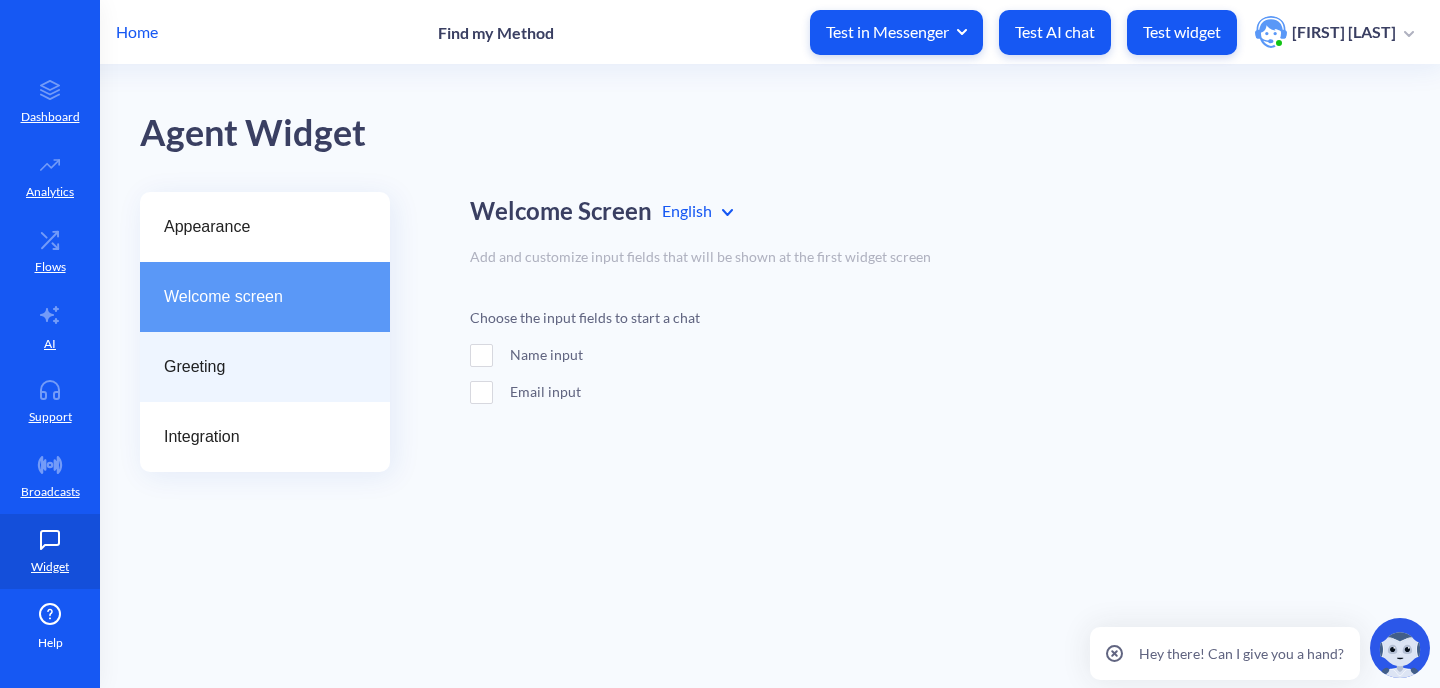 click on "Greeting" at bounding box center [265, 367] 